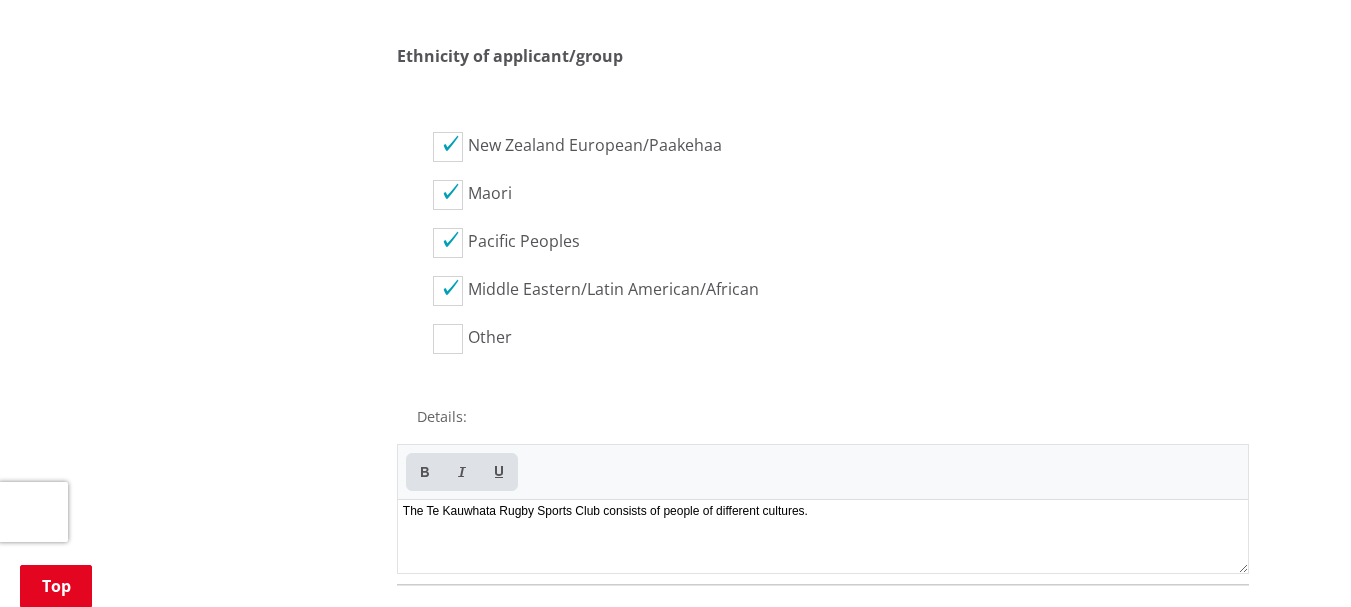 scroll, scrollTop: 0, scrollLeft: 0, axis: both 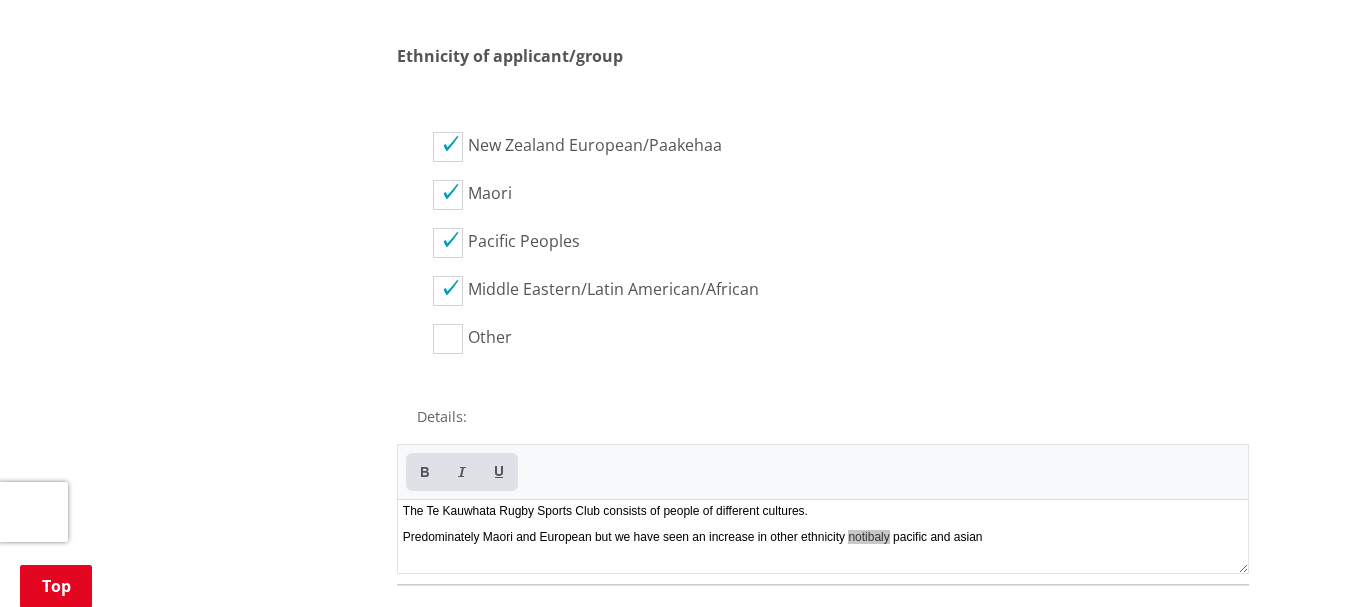 drag, startPoint x: 545, startPoint y: 35, endPoint x: 911, endPoint y: 381, distance: 503.6586 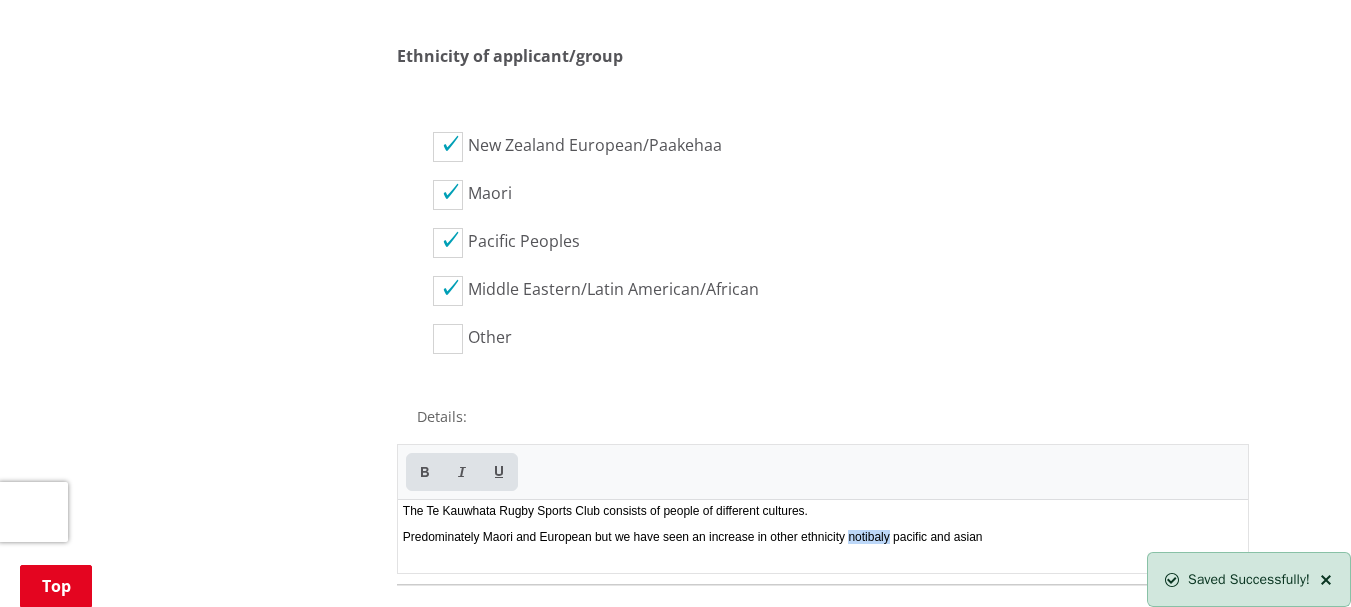 drag, startPoint x: 1057, startPoint y: 539, endPoint x: 404, endPoint y: 544, distance: 653.01917 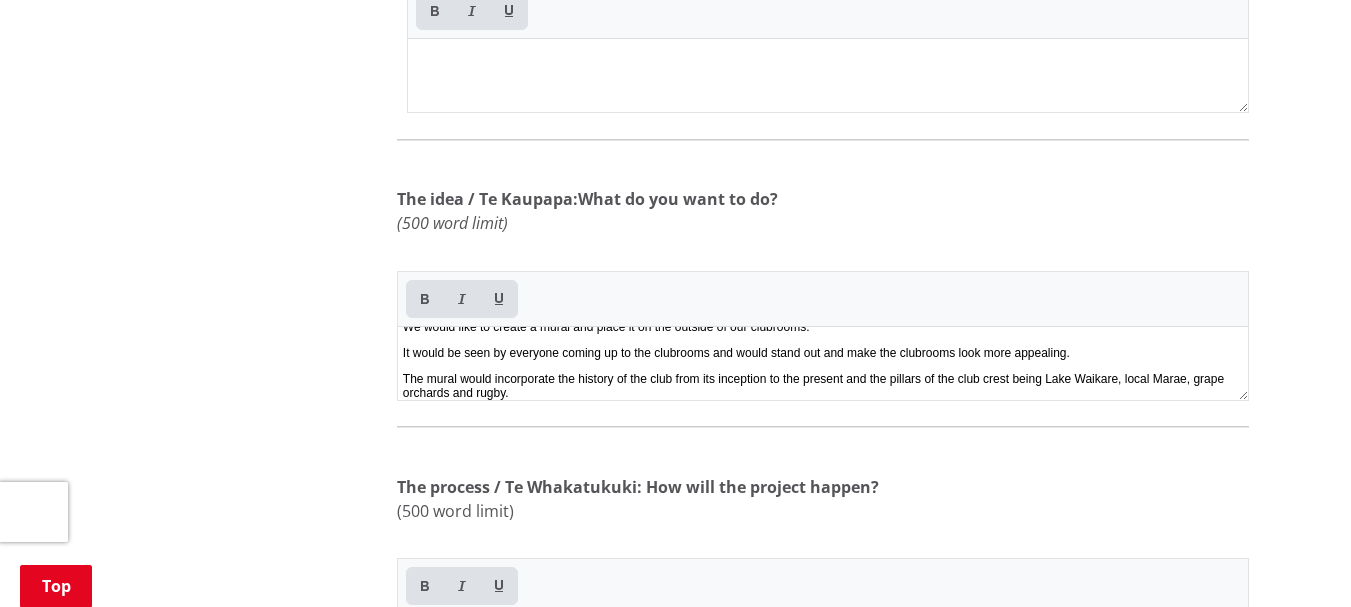 scroll, scrollTop: 15, scrollLeft: 0, axis: vertical 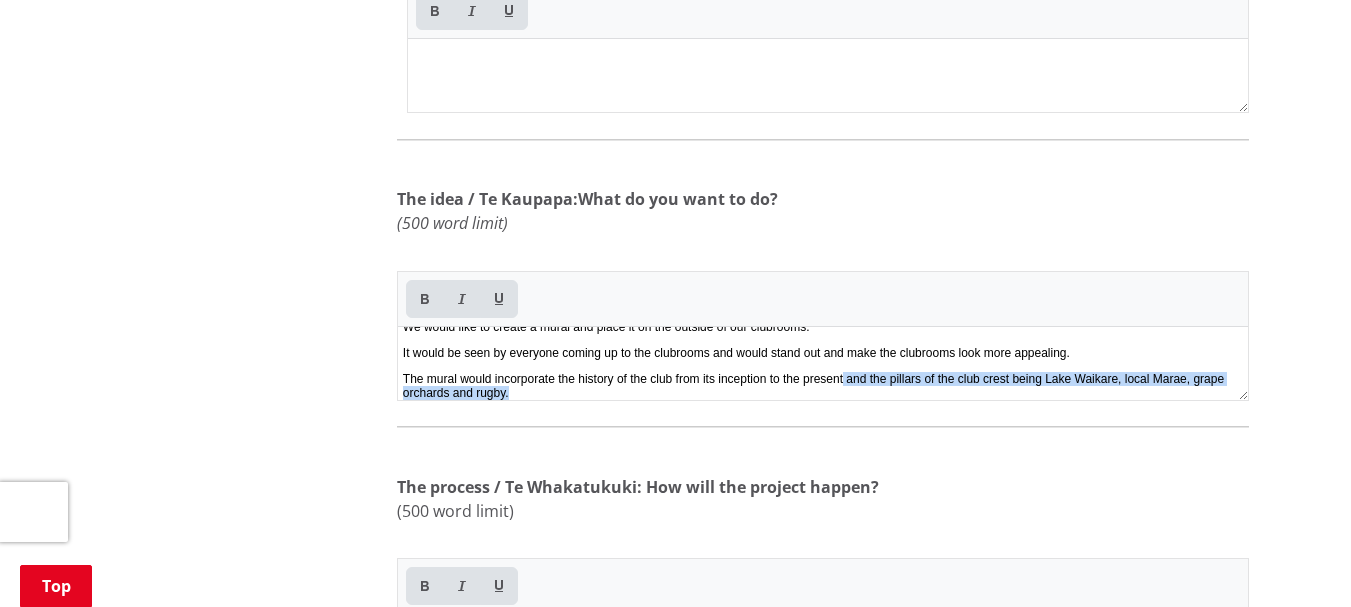 drag, startPoint x: 700, startPoint y: 392, endPoint x: 913, endPoint y: 380, distance: 213.33775 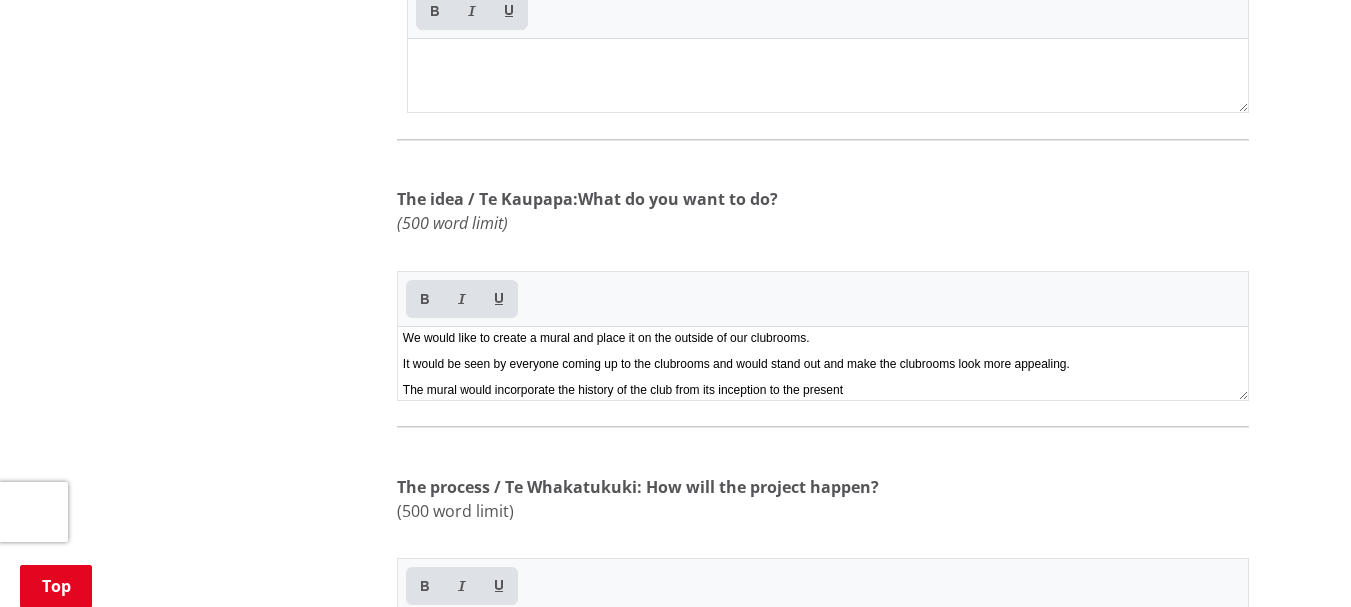 type 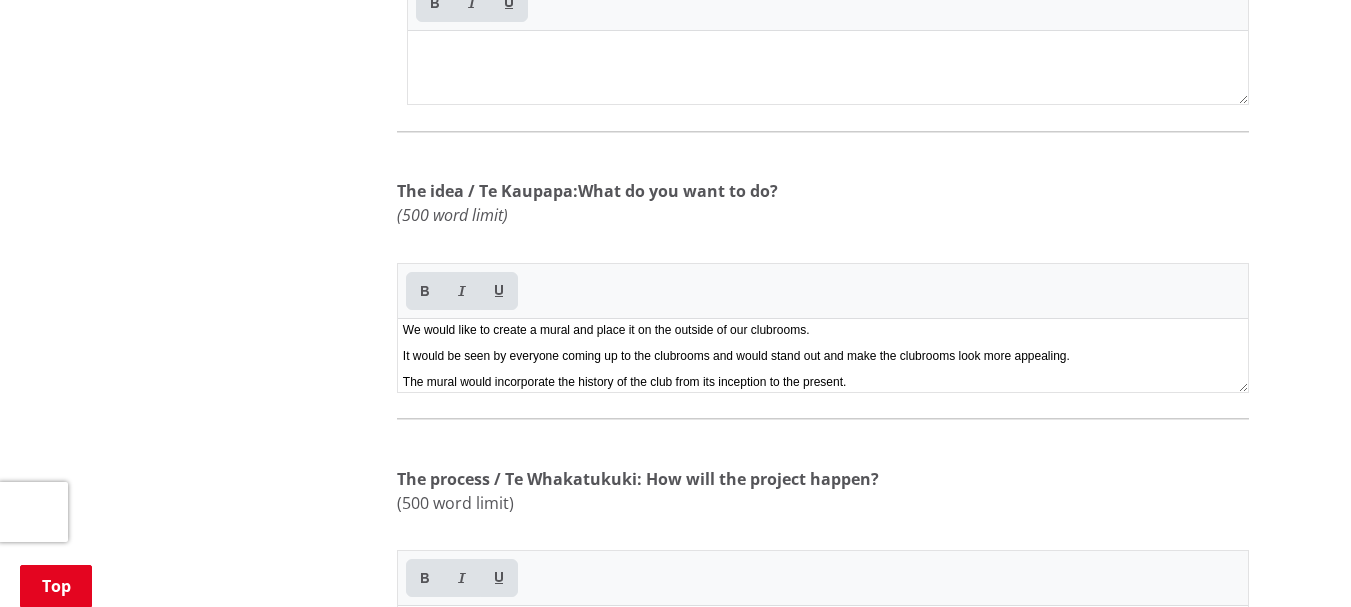 scroll, scrollTop: 5333, scrollLeft: 0, axis: vertical 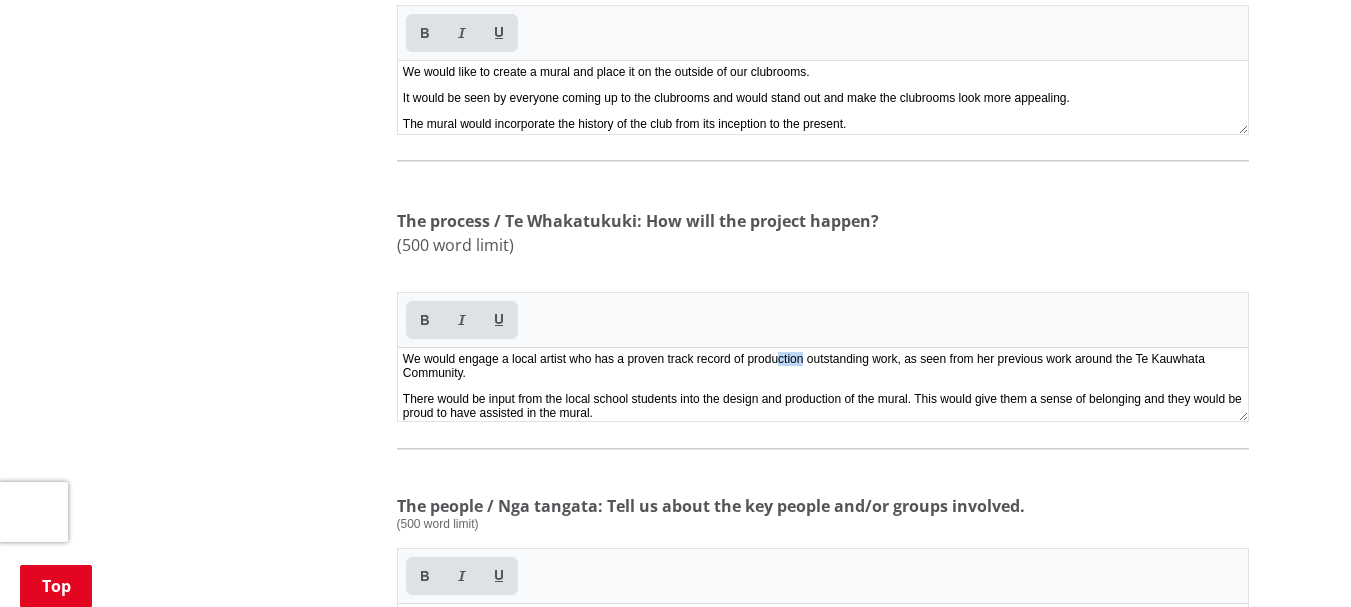 drag, startPoint x: 860, startPoint y: 358, endPoint x: 826, endPoint y: 360, distance: 34.058773 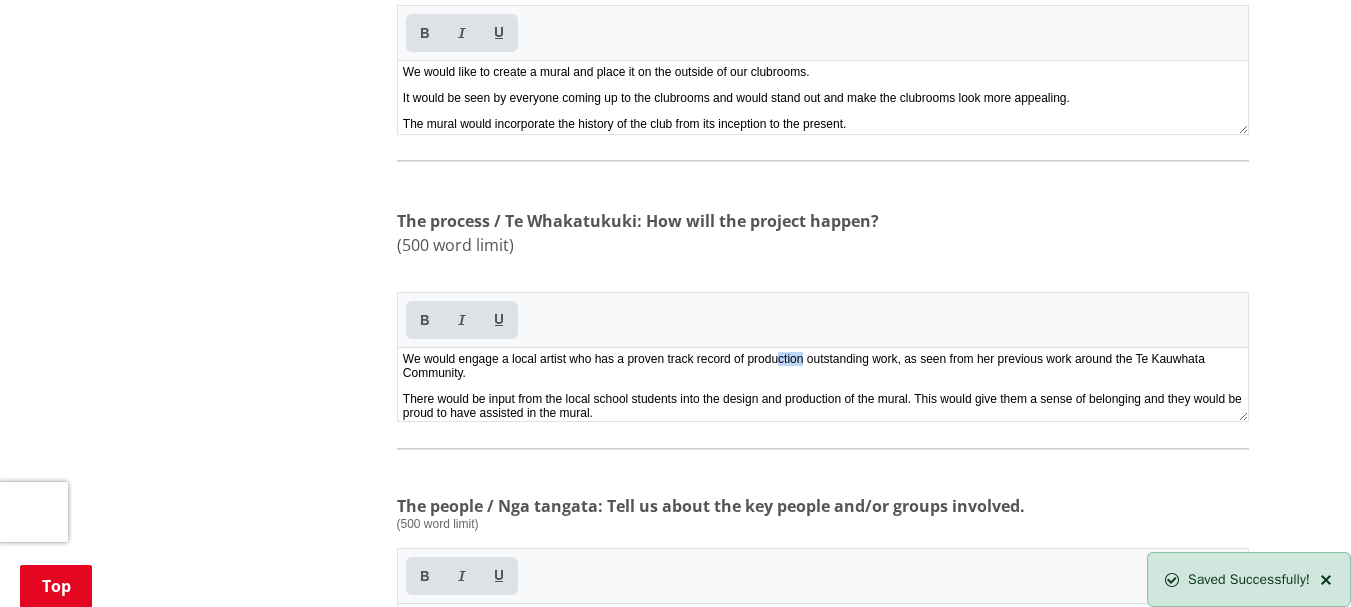 type 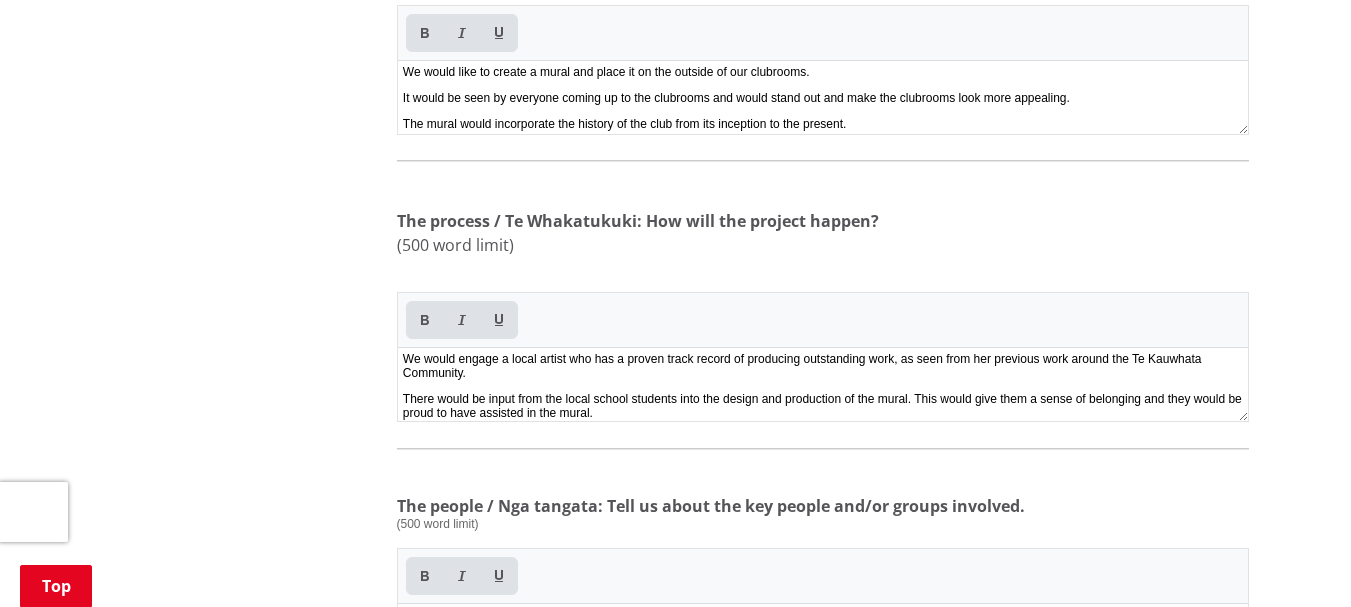 scroll, scrollTop: 3, scrollLeft: 0, axis: vertical 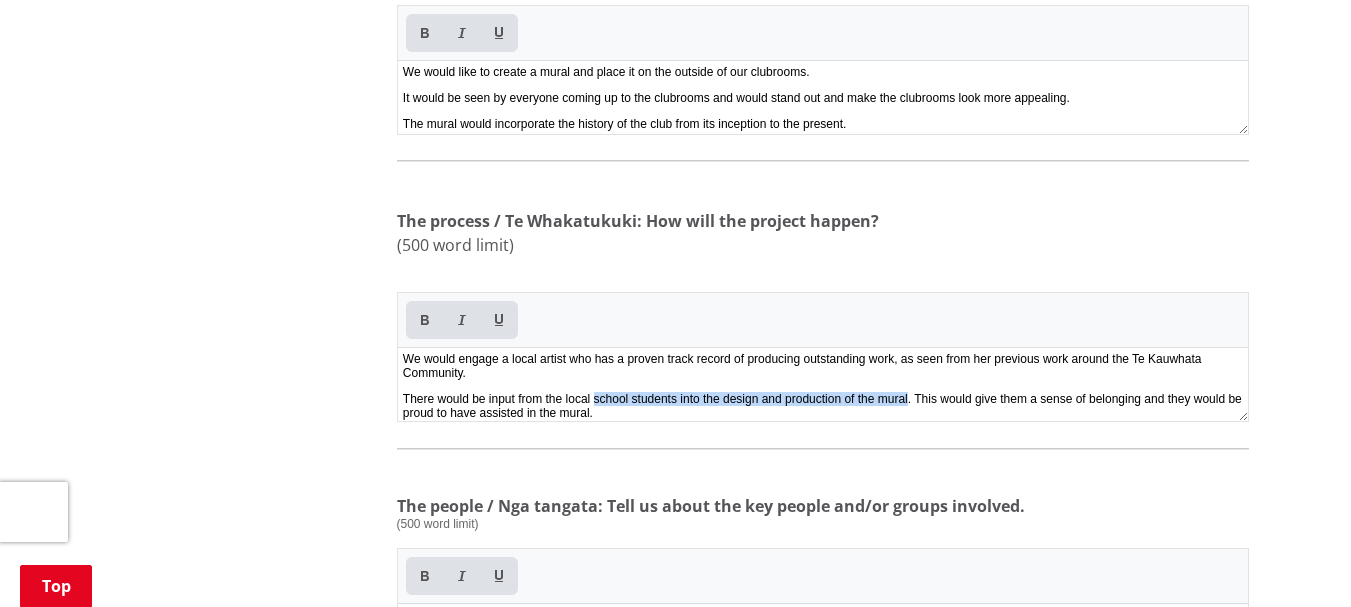 drag, startPoint x: 984, startPoint y: 405, endPoint x: 624, endPoint y: 400, distance: 360.03473 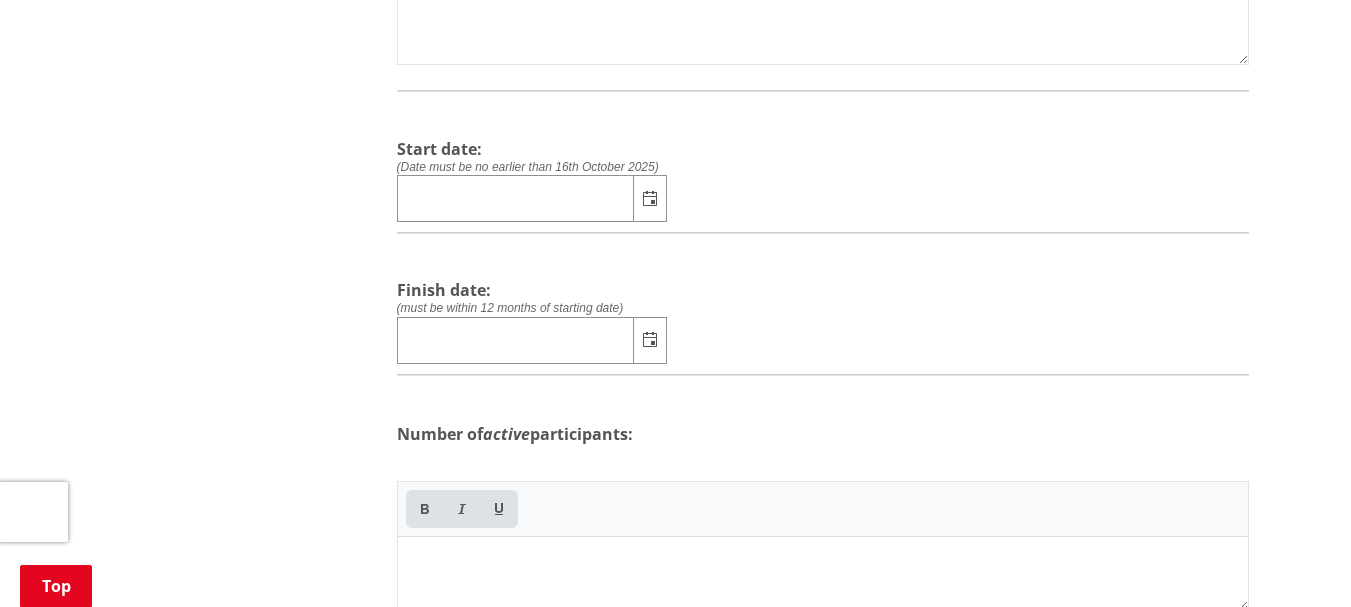 scroll, scrollTop: 8267, scrollLeft: 0, axis: vertical 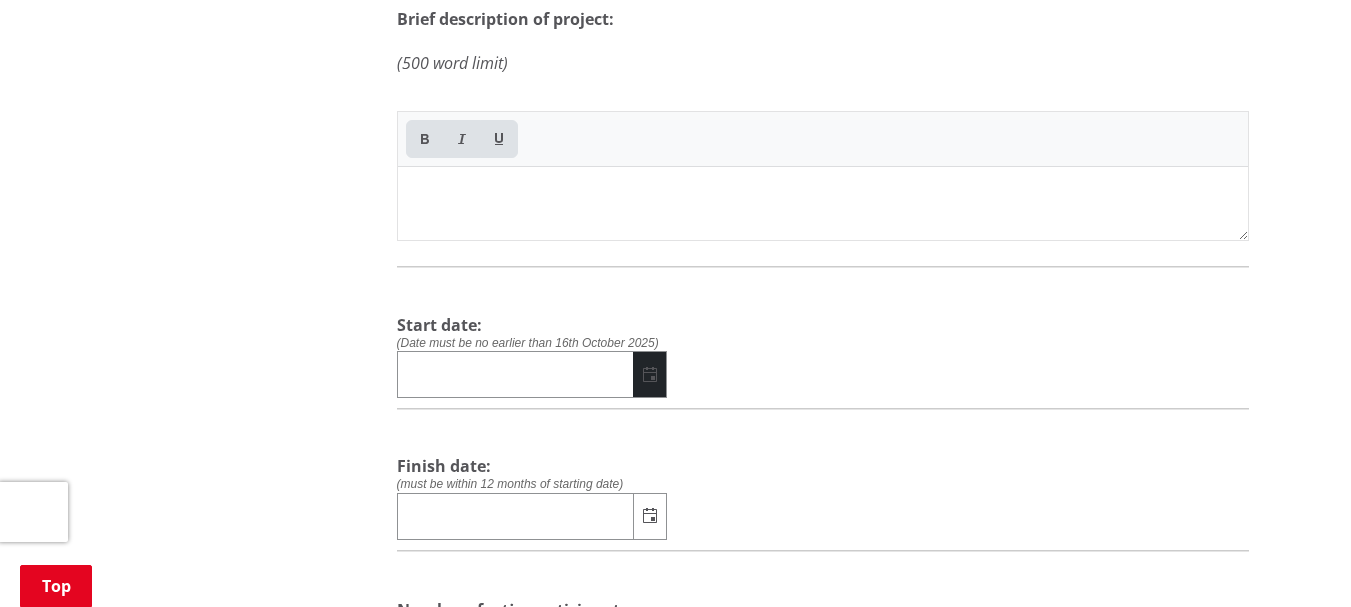 click at bounding box center (649, 374) 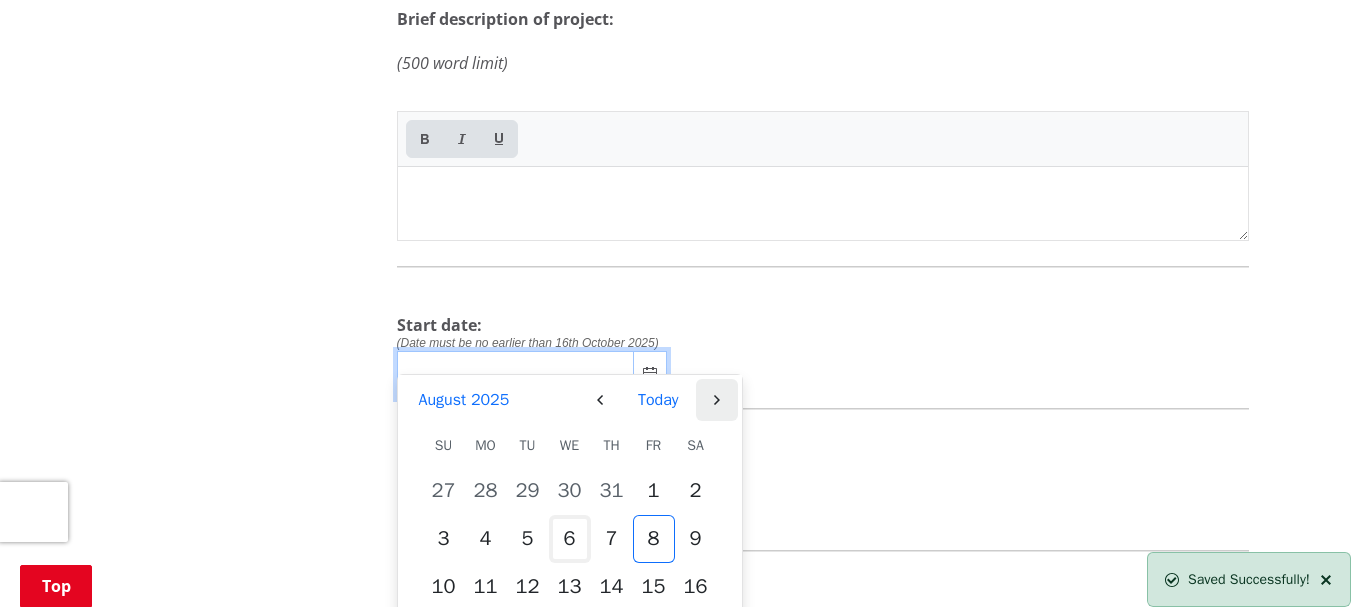 click 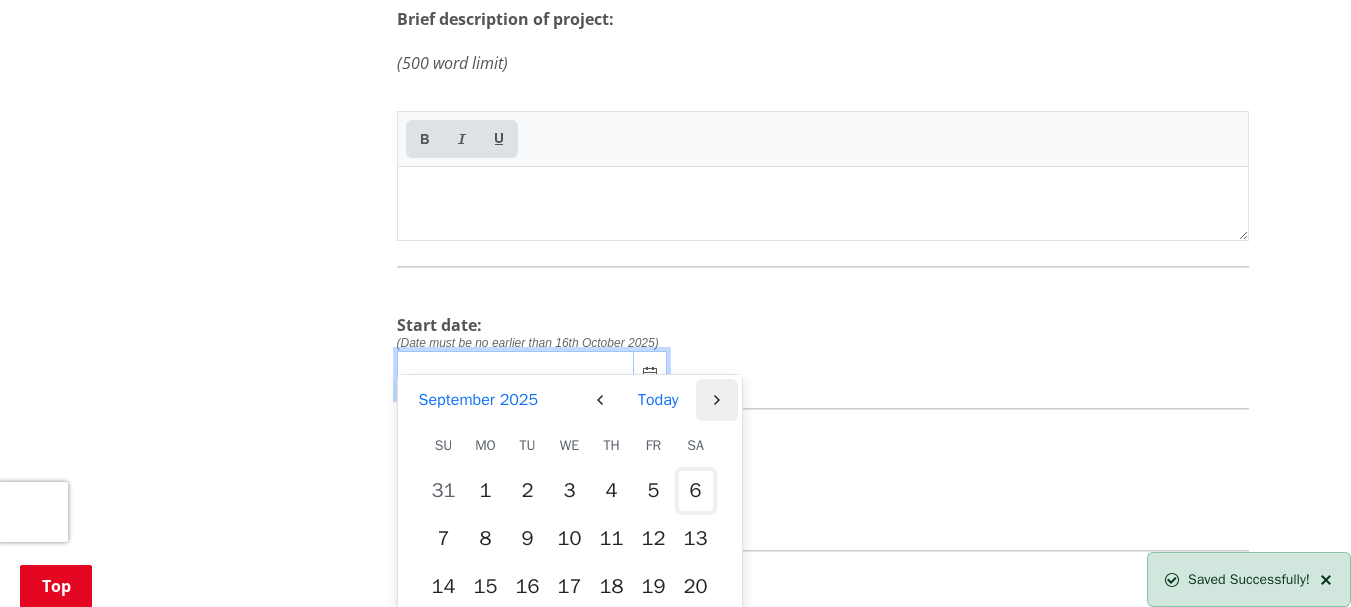 click 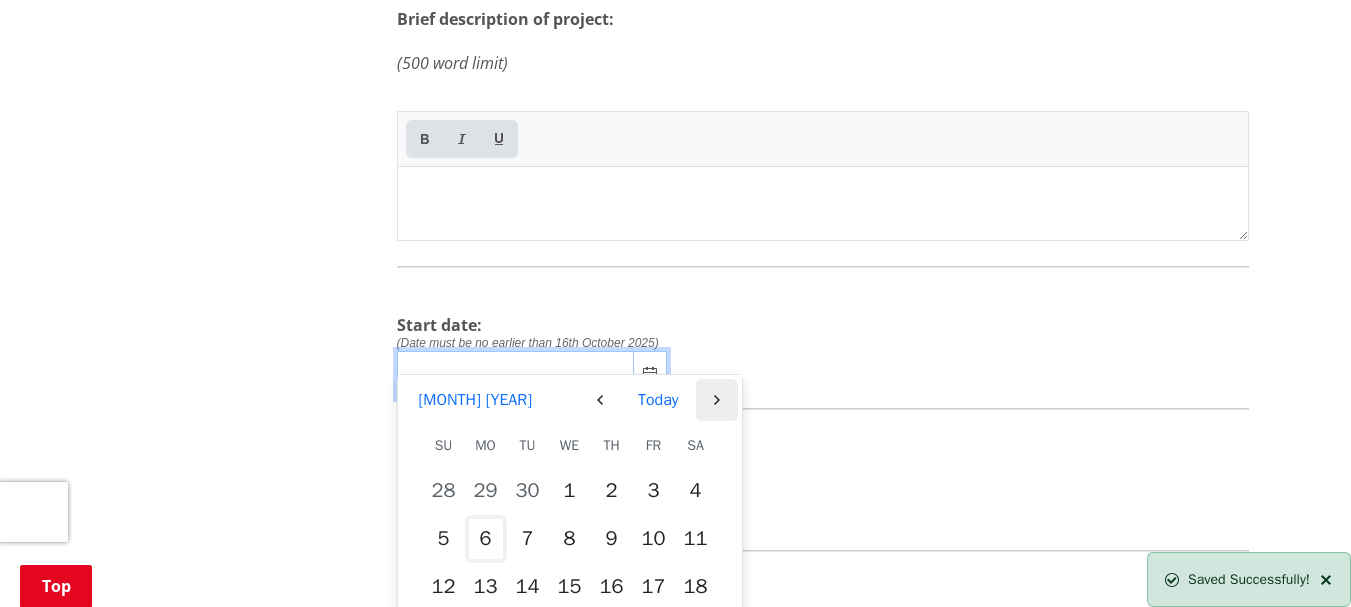 click 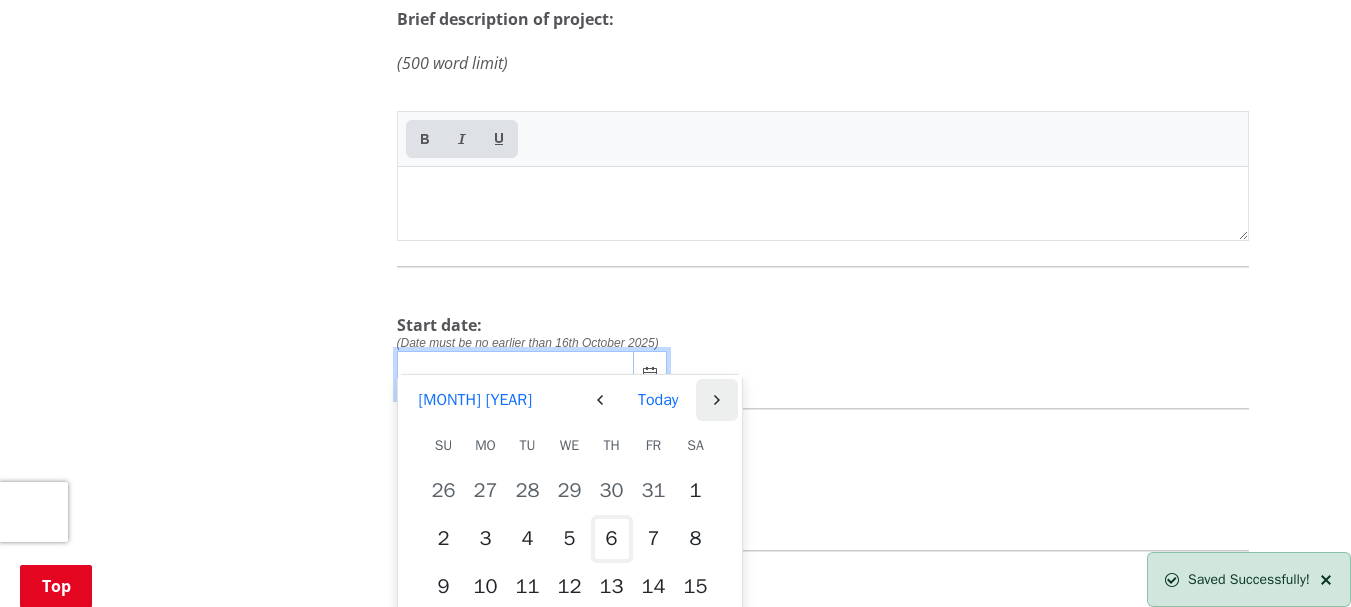 click 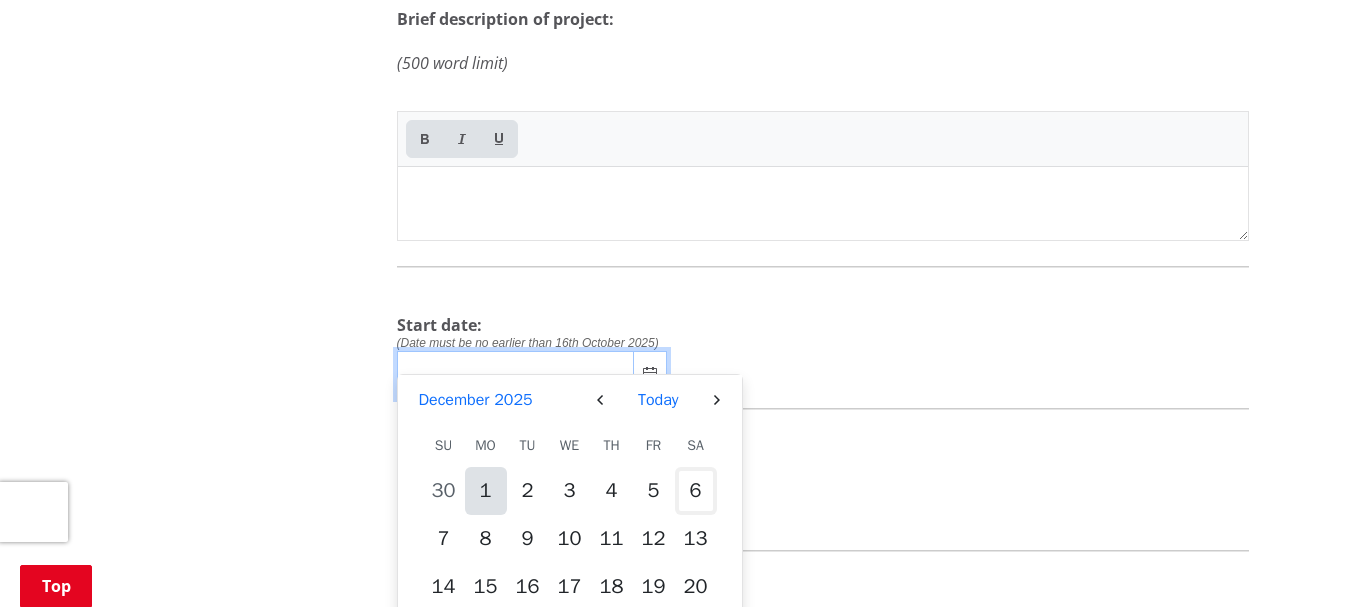 click on "1" at bounding box center [486, 491] 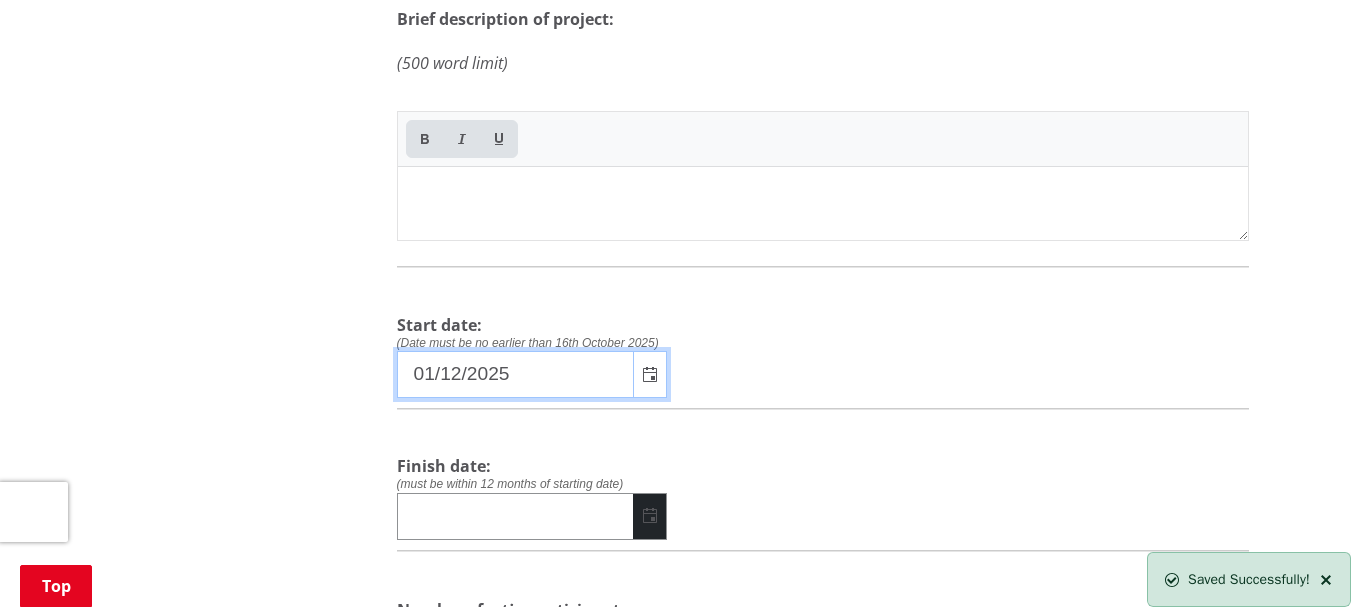 click 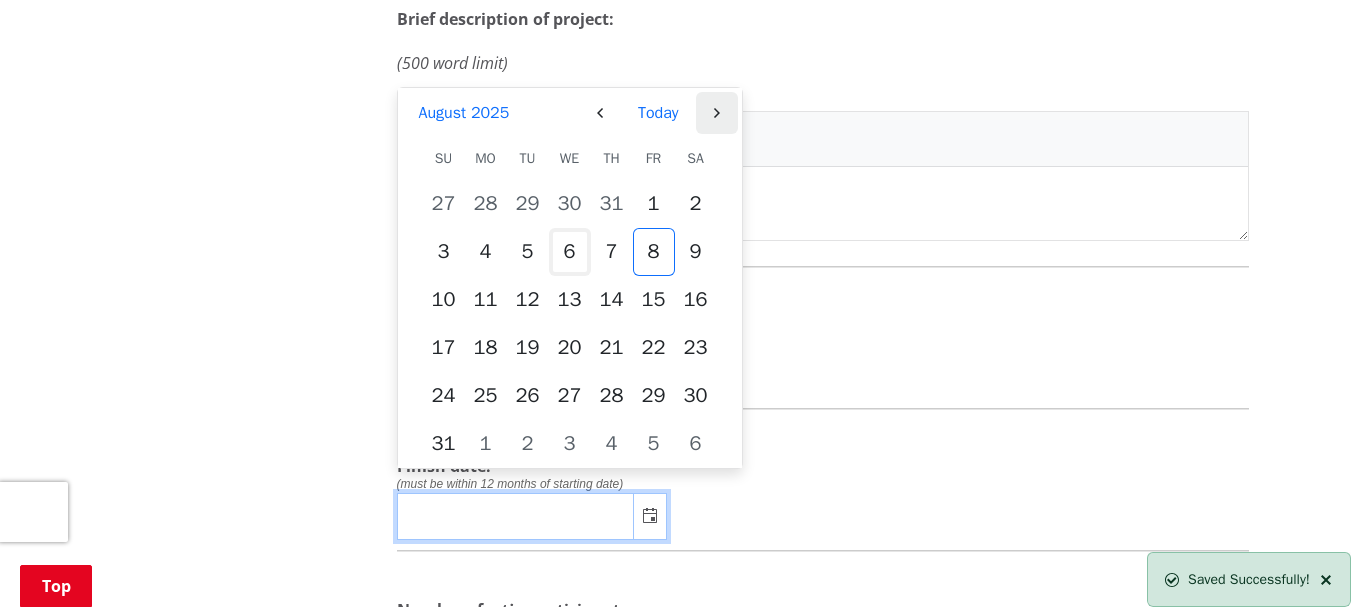 click 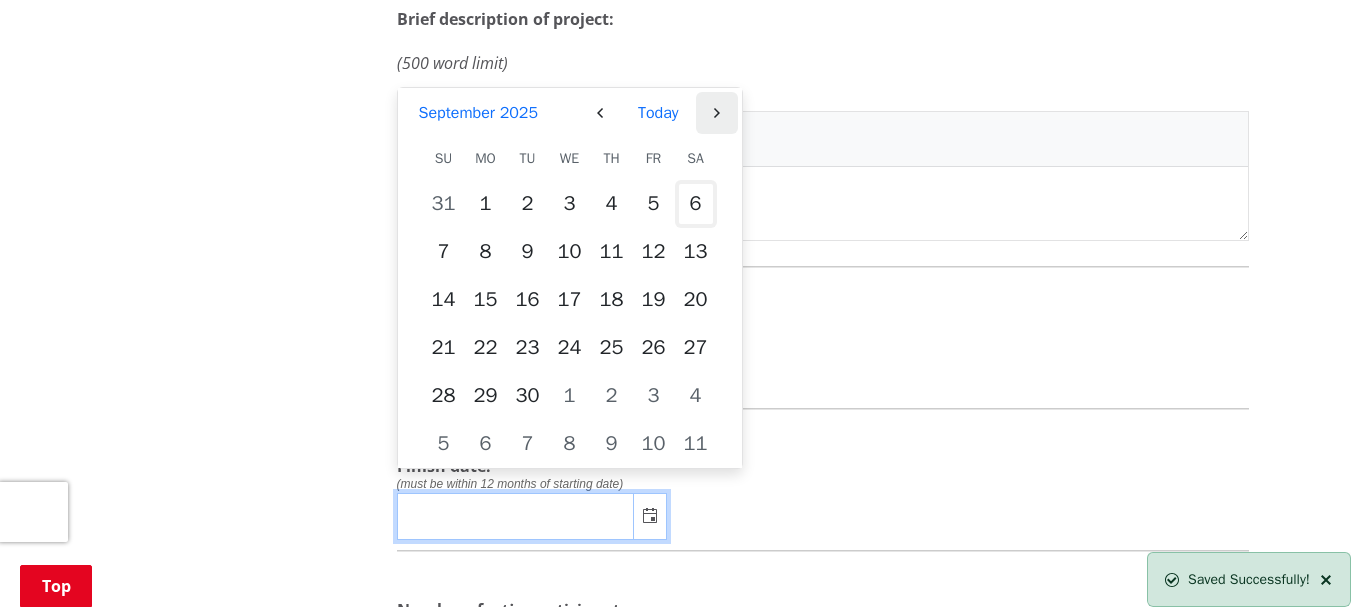 click 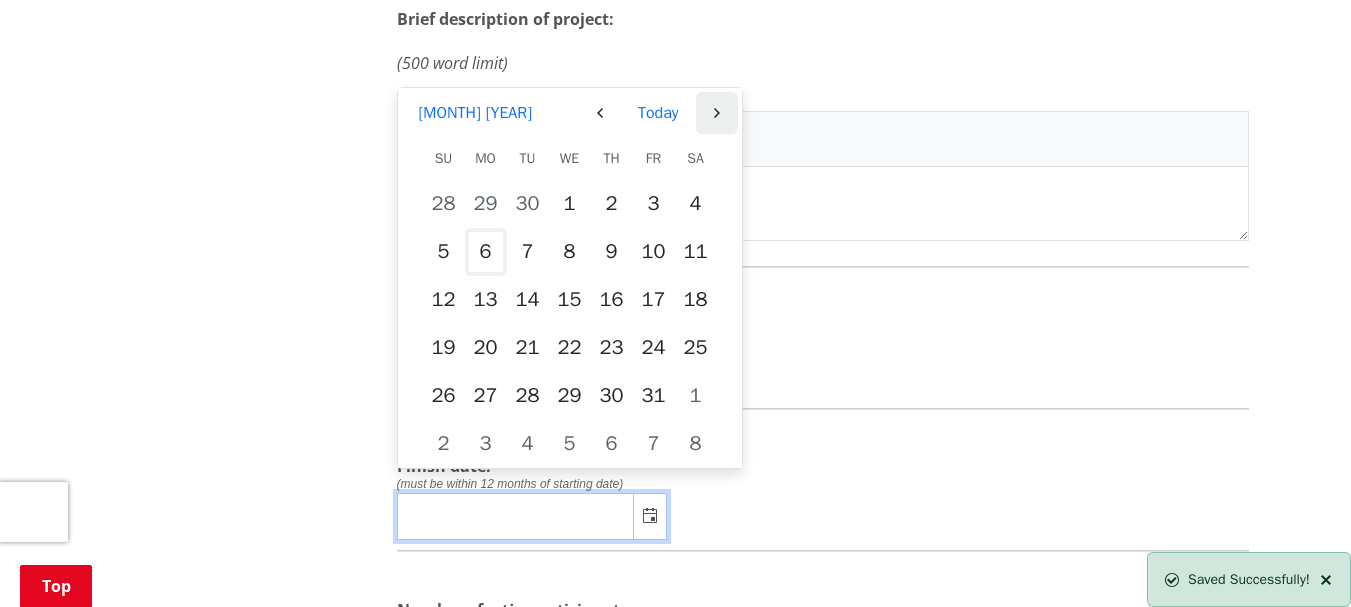 click 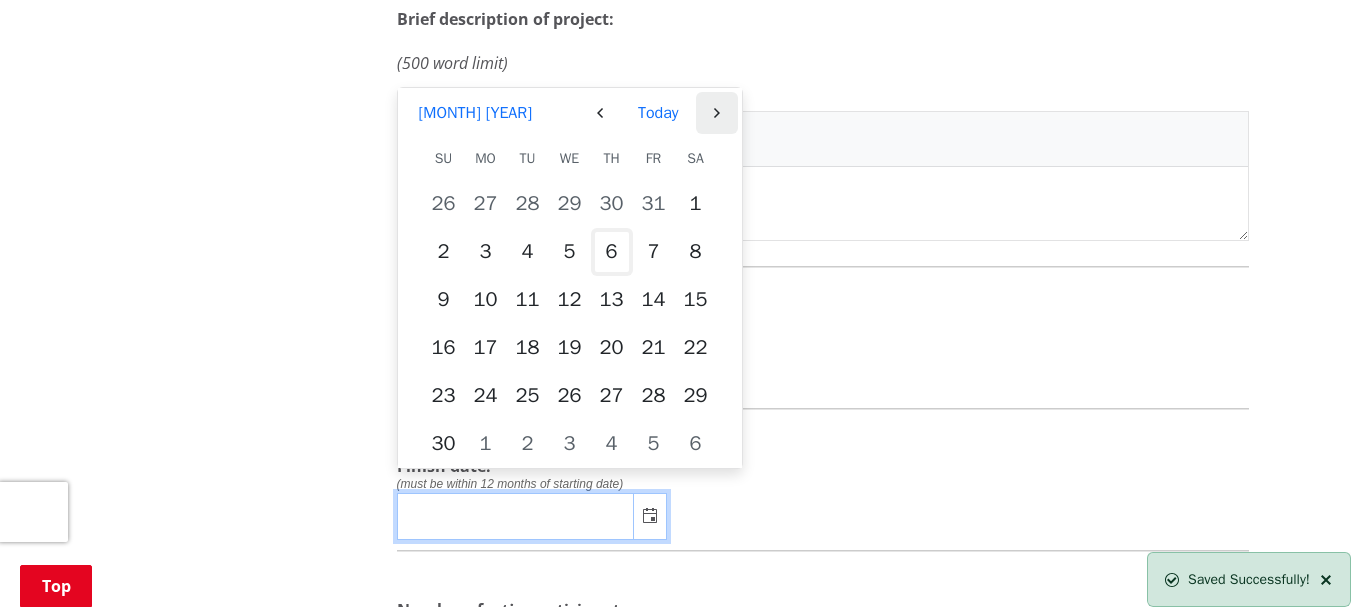 click 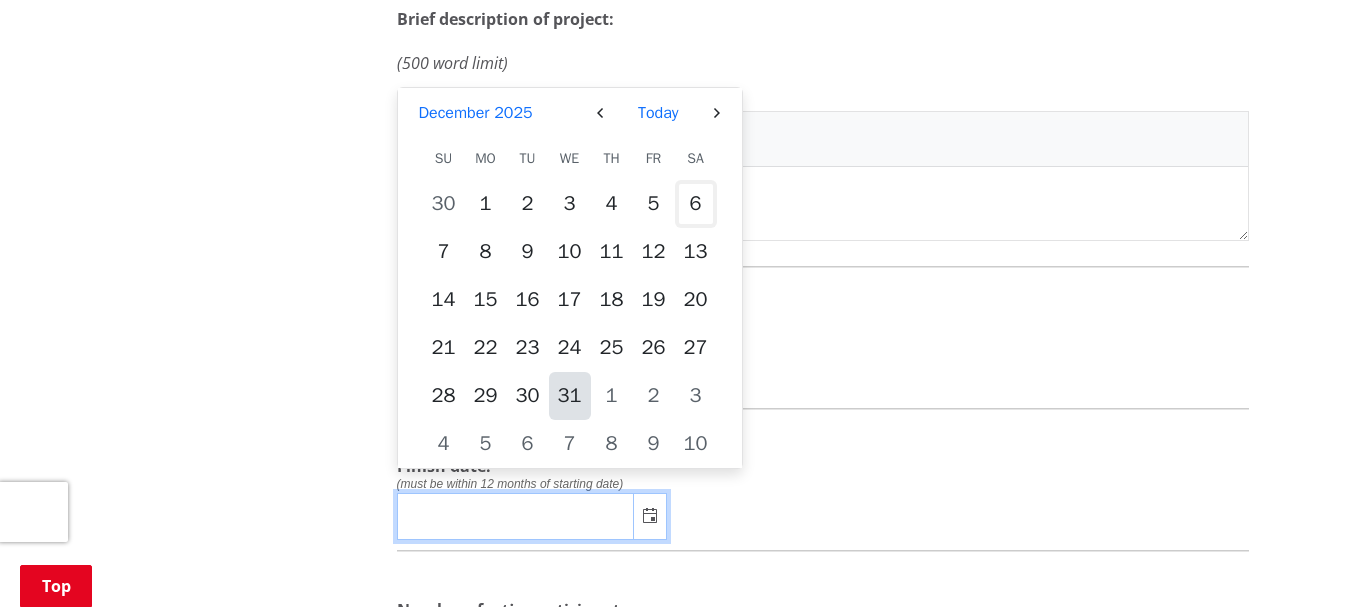 click on "31" at bounding box center (570, 396) 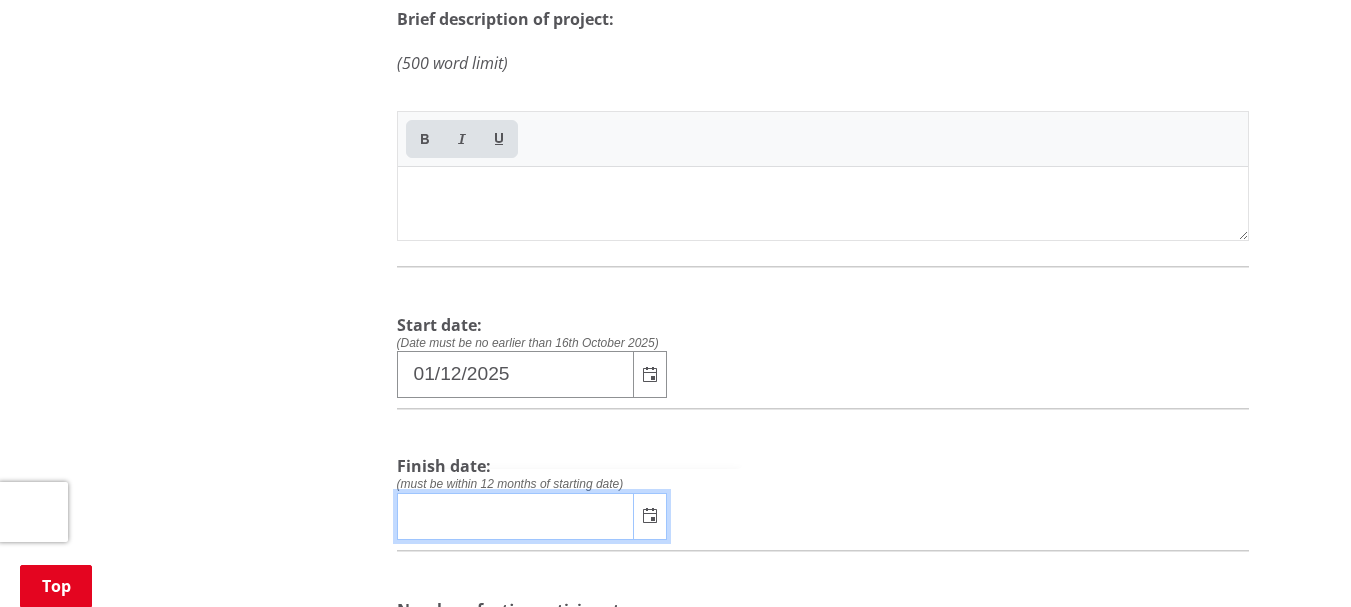 type on "[DATE]" 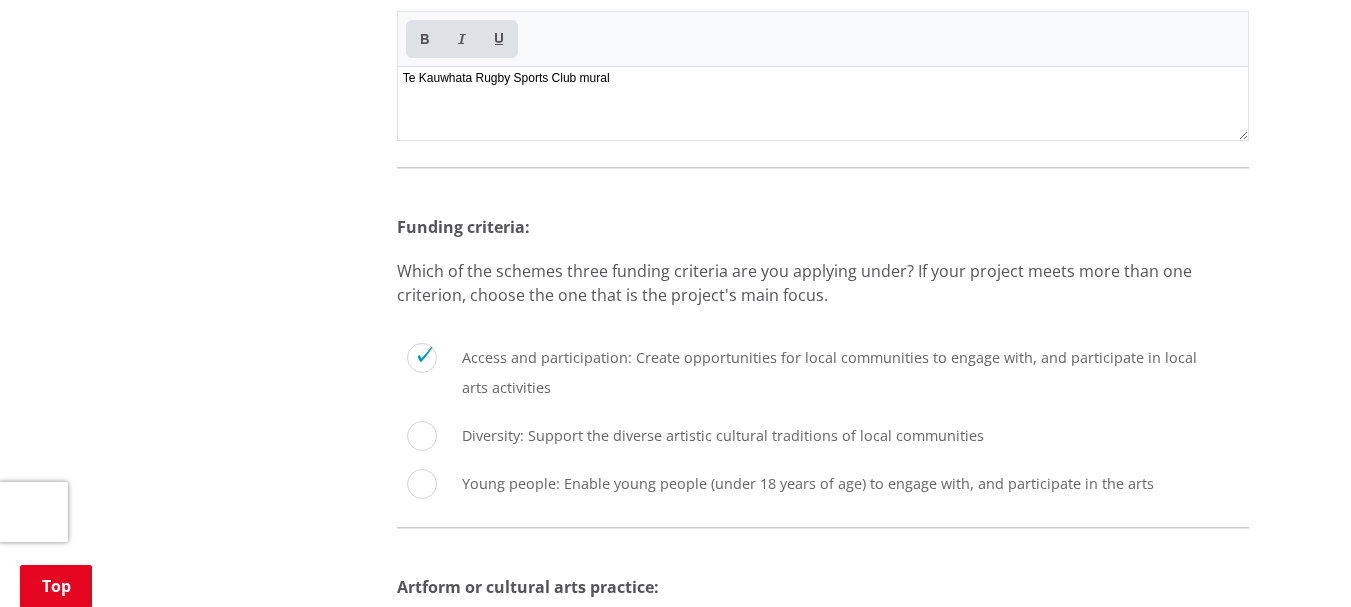 scroll, scrollTop: 6800, scrollLeft: 0, axis: vertical 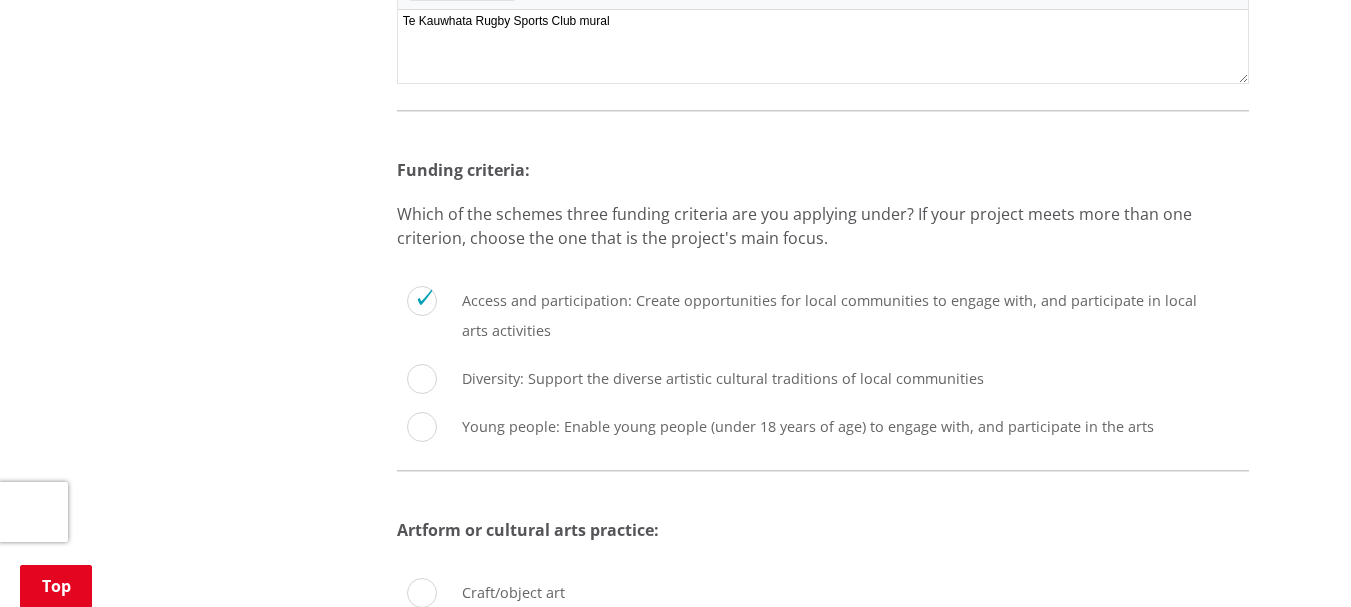 click on "Diversity: Support the diverse artistic cultural traditions of local communities" at bounding box center (422, 379) 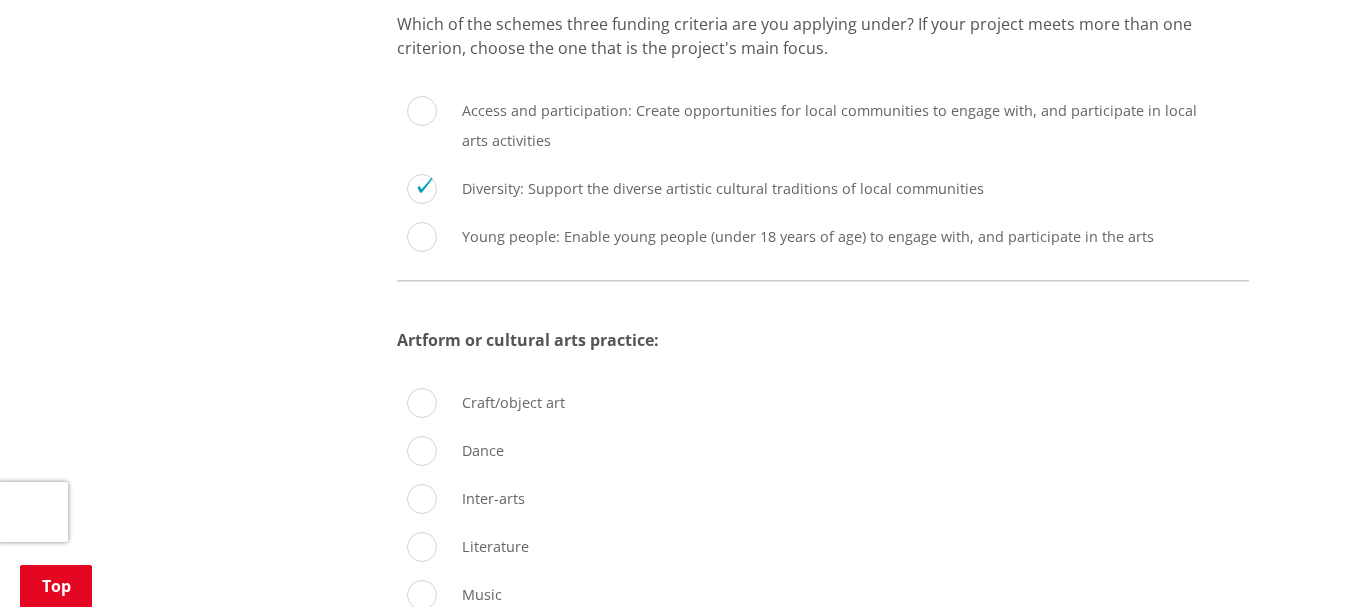 scroll, scrollTop: 6933, scrollLeft: 0, axis: vertical 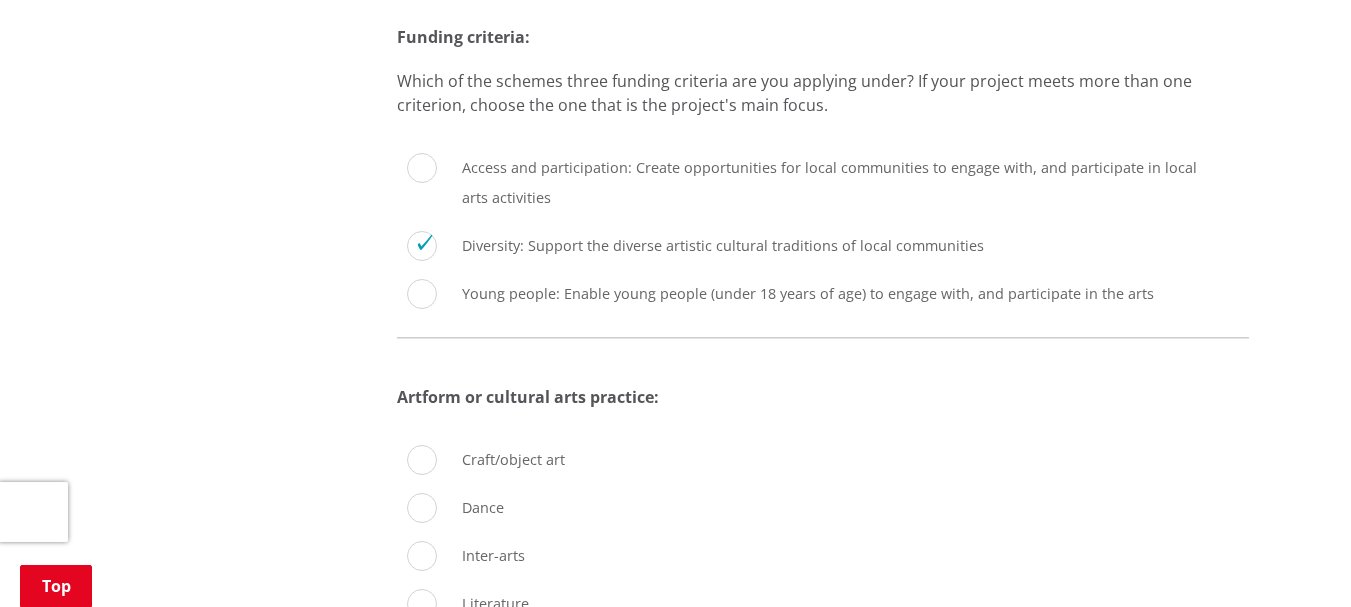 click on "Access and participation: Create opportunities for local communities to engage with, and participate in local arts activities" at bounding box center (422, 168) 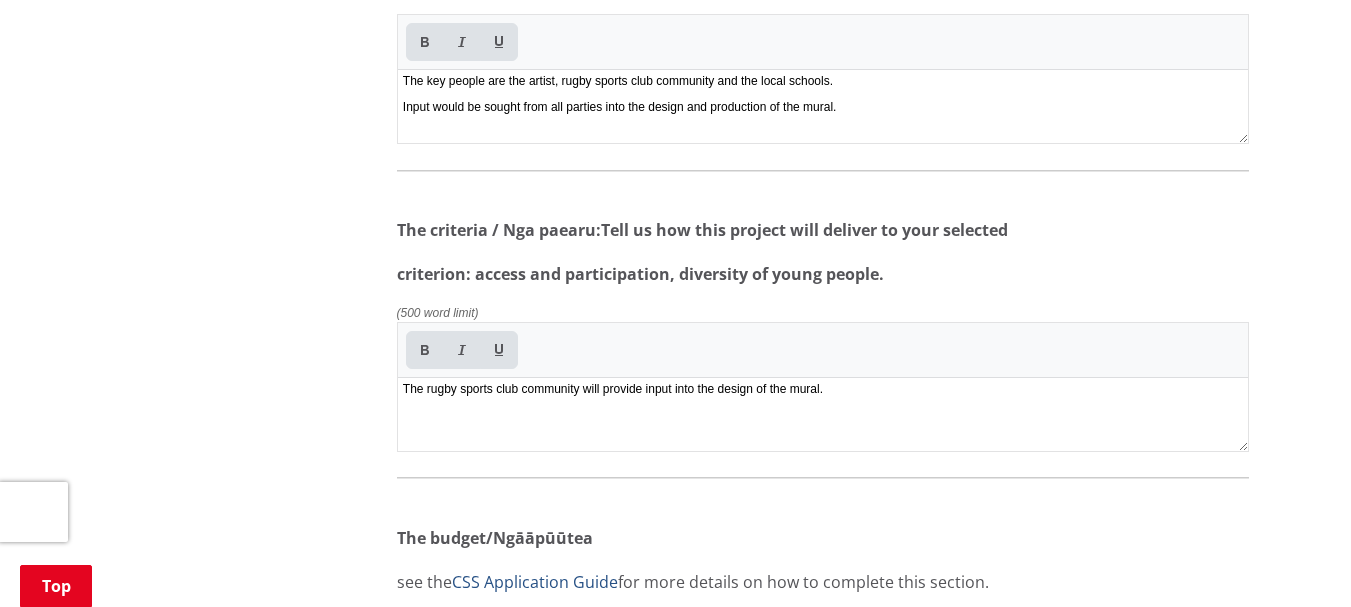 scroll, scrollTop: 0, scrollLeft: 0, axis: both 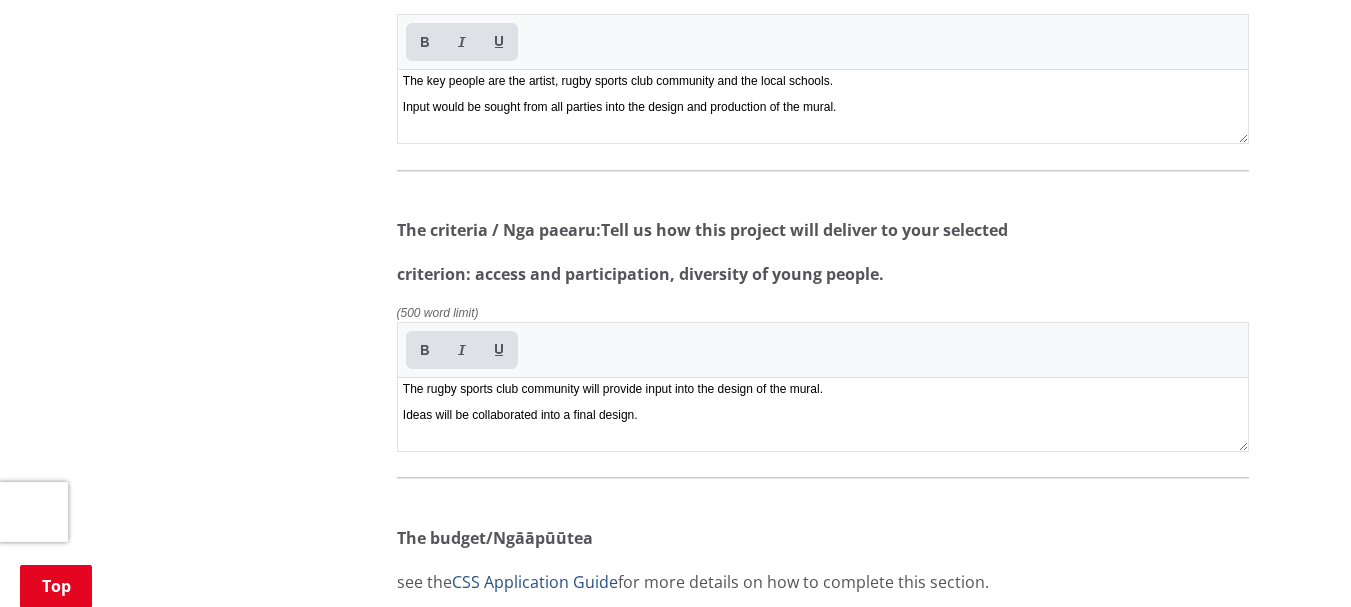 click on "﻿The rugby sports club community will provide input into the design of the mural." at bounding box center [822, 388] 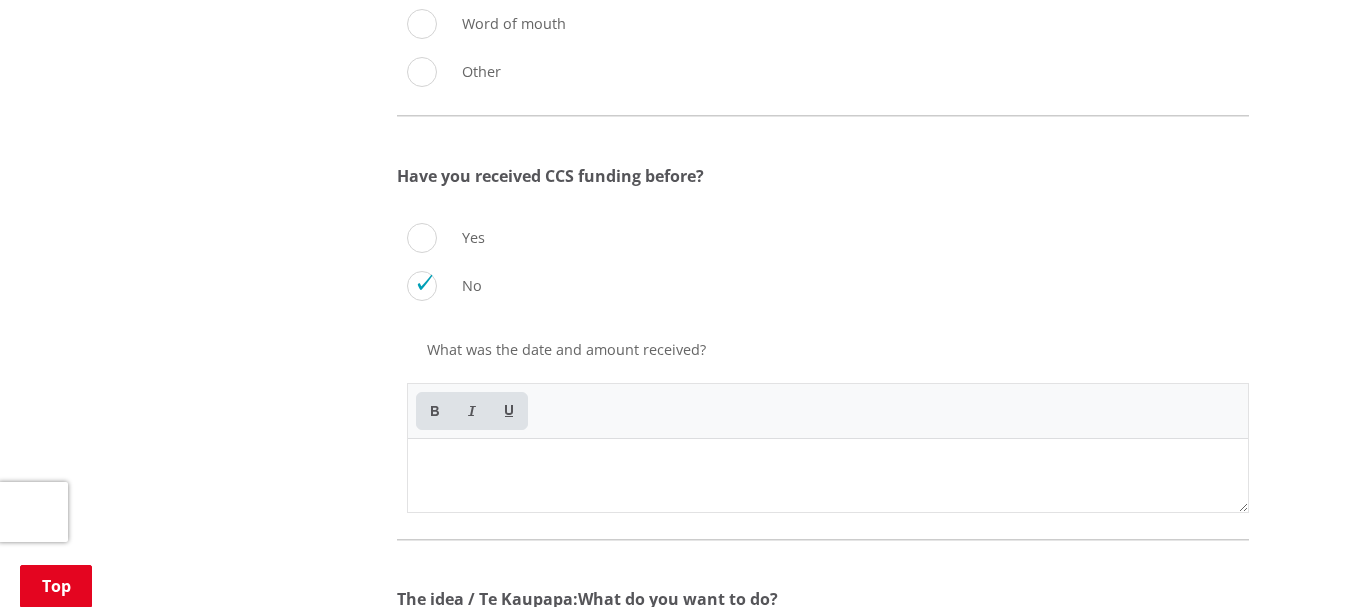 scroll, scrollTop: 5200, scrollLeft: 0, axis: vertical 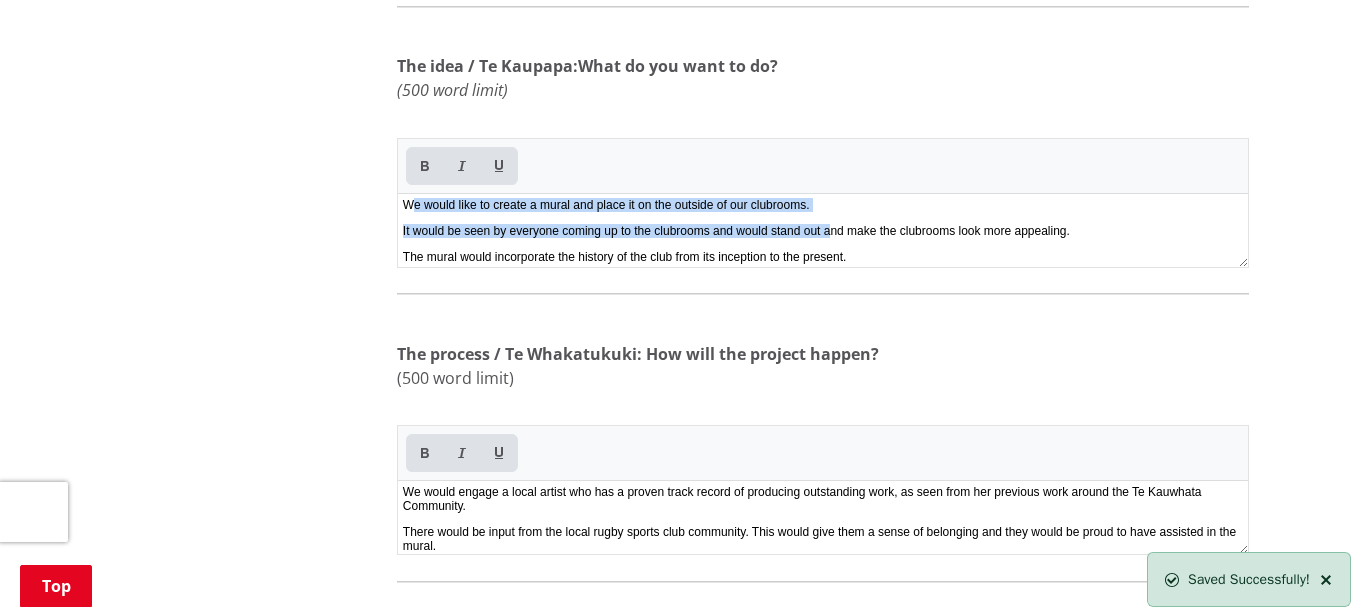drag, startPoint x: 892, startPoint y: 212, endPoint x: 403, endPoint y: 202, distance: 489.10223 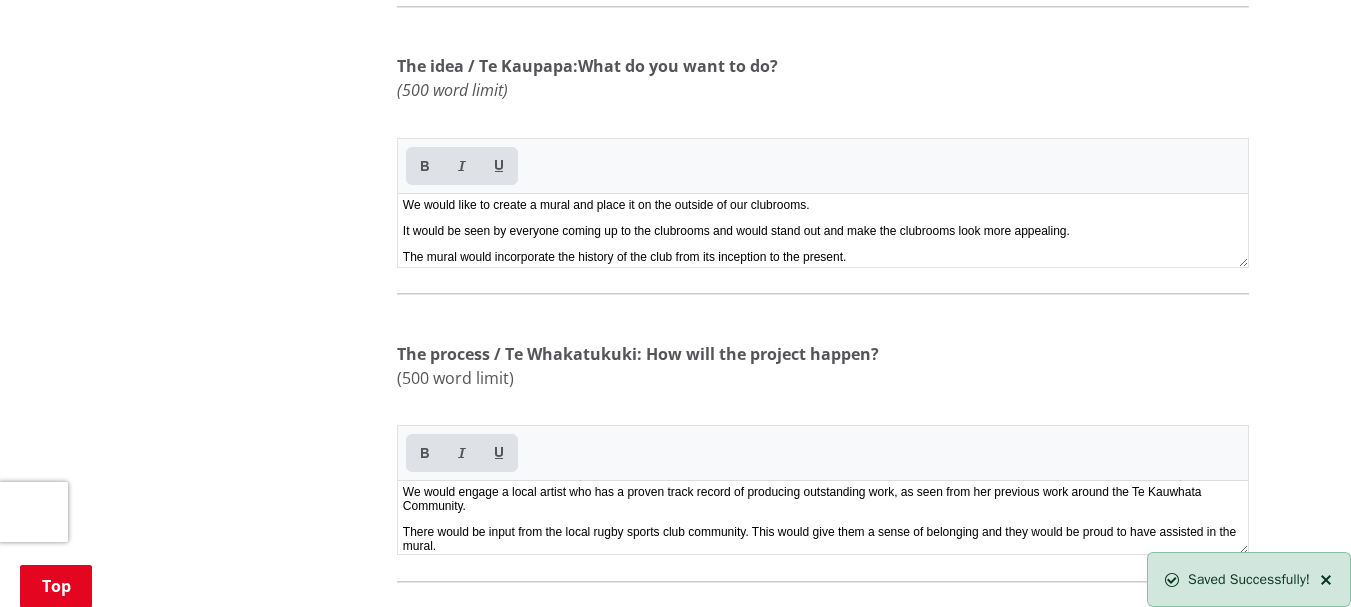 click on "The mural would incorporate the history of the club from its inception ﻿to the present." at bounding box center (822, 256) 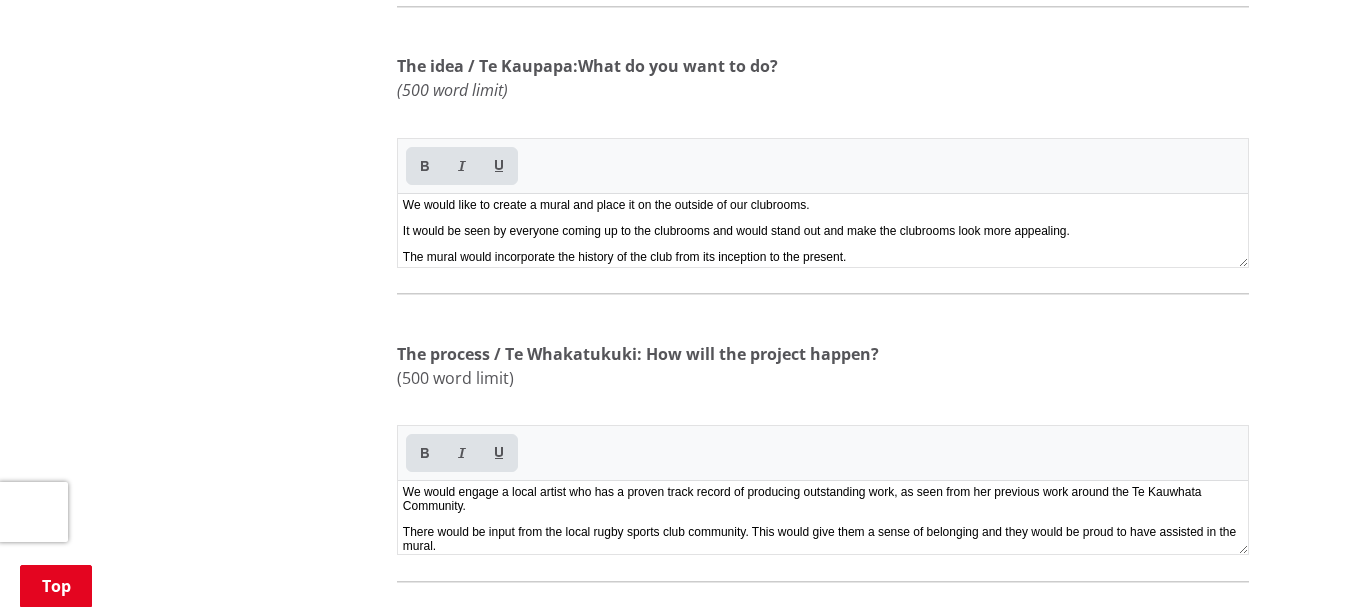 copy on "We would like to create a mural and place it on the outside of our clubrooms." 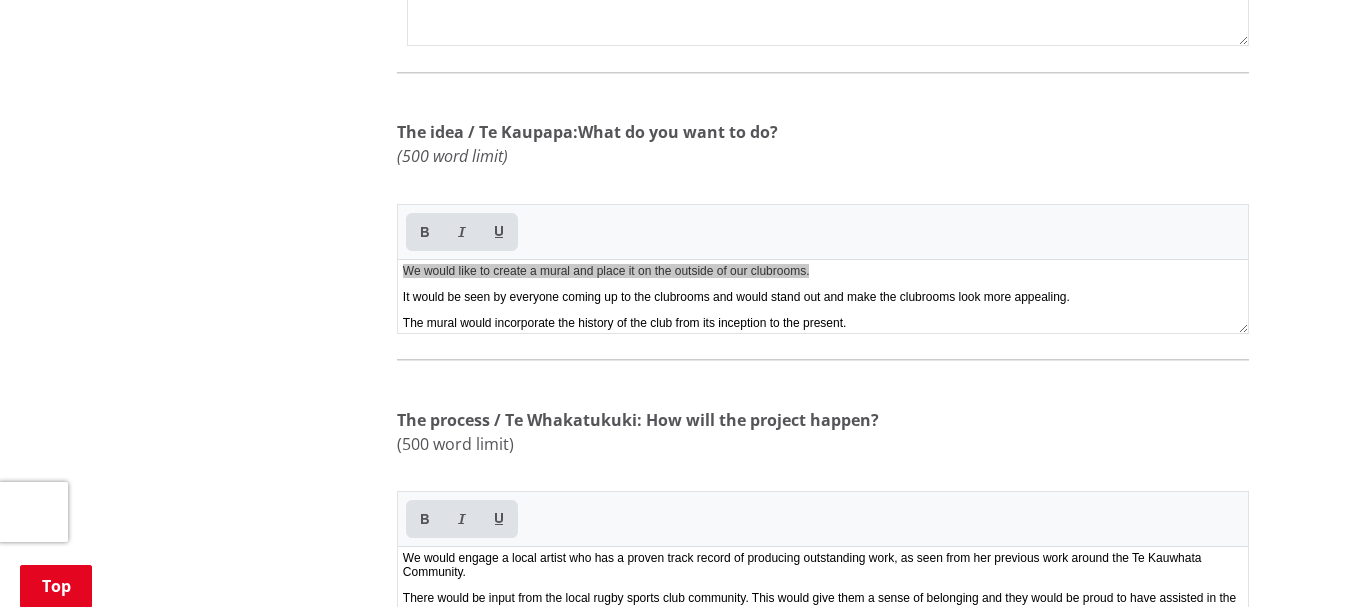 scroll, scrollTop: 5067, scrollLeft: 0, axis: vertical 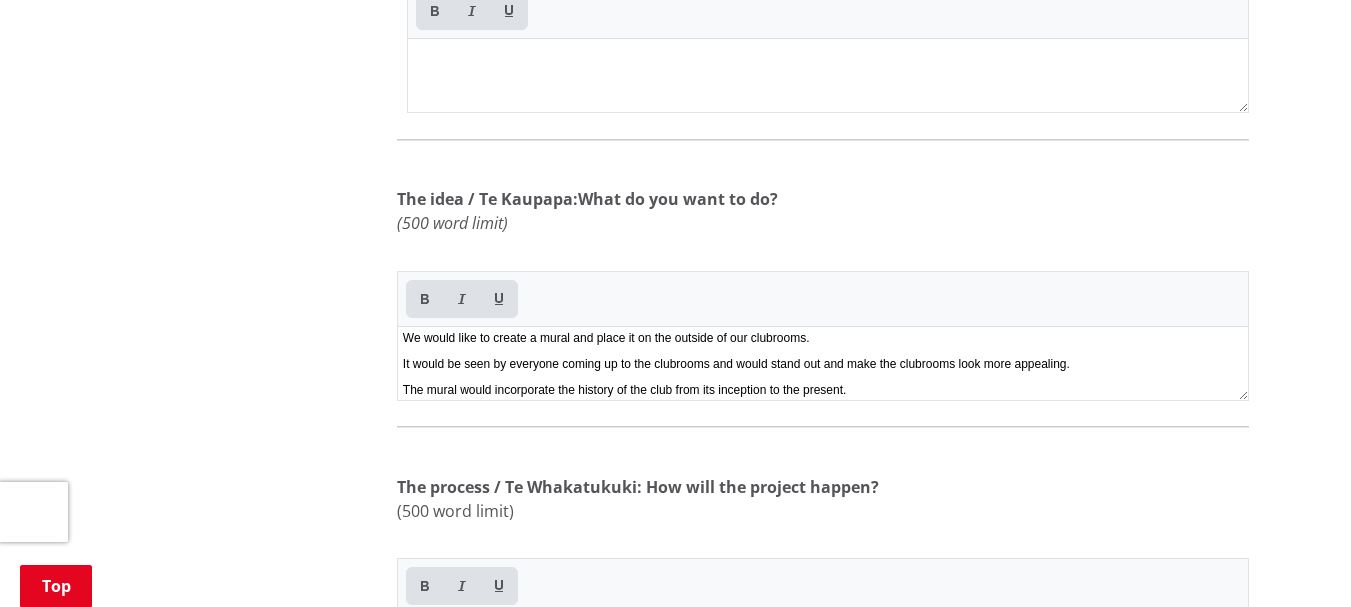 click on "It would be seen by everyone coming up to the clubrooms and would stand out and make the clubrooms look more appealing." at bounding box center (822, 363) 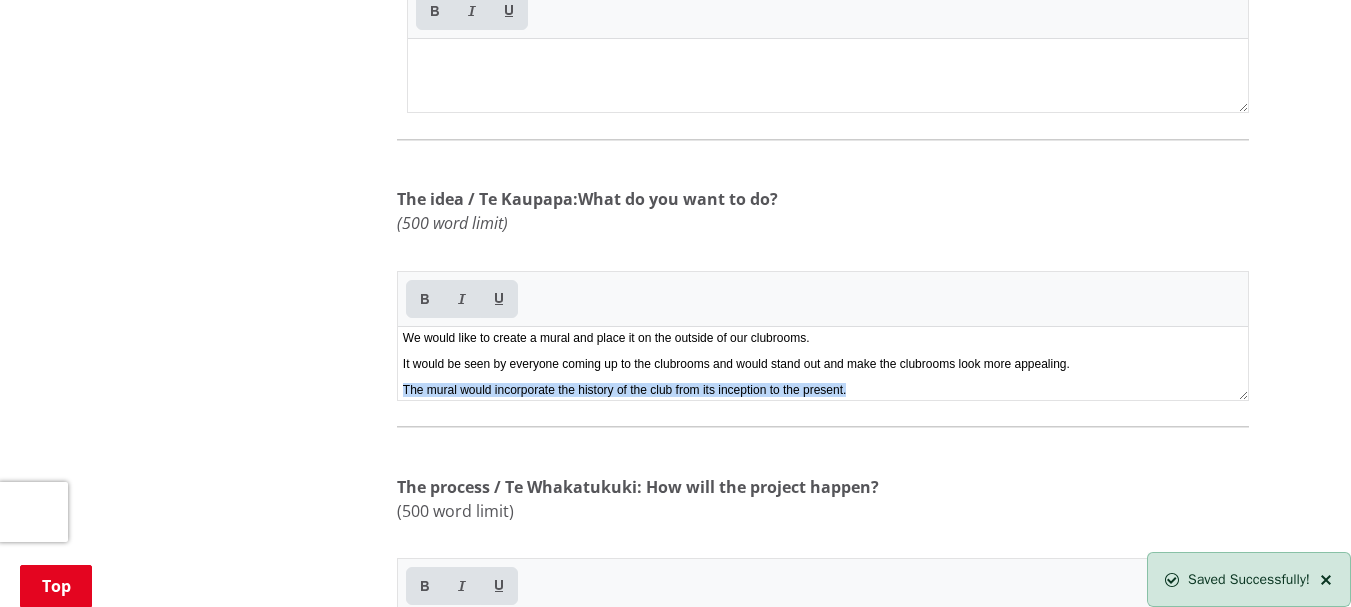 drag, startPoint x: 929, startPoint y: 392, endPoint x: 403, endPoint y: 393, distance: 526.001 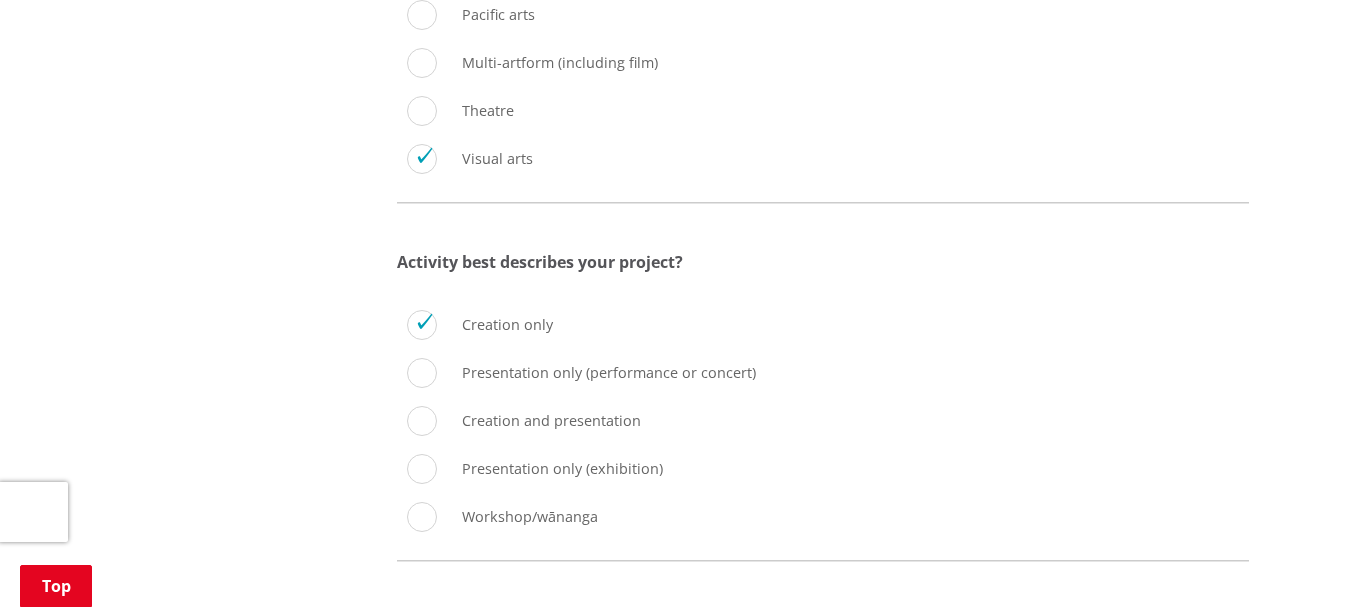 scroll, scrollTop: 8133, scrollLeft: 0, axis: vertical 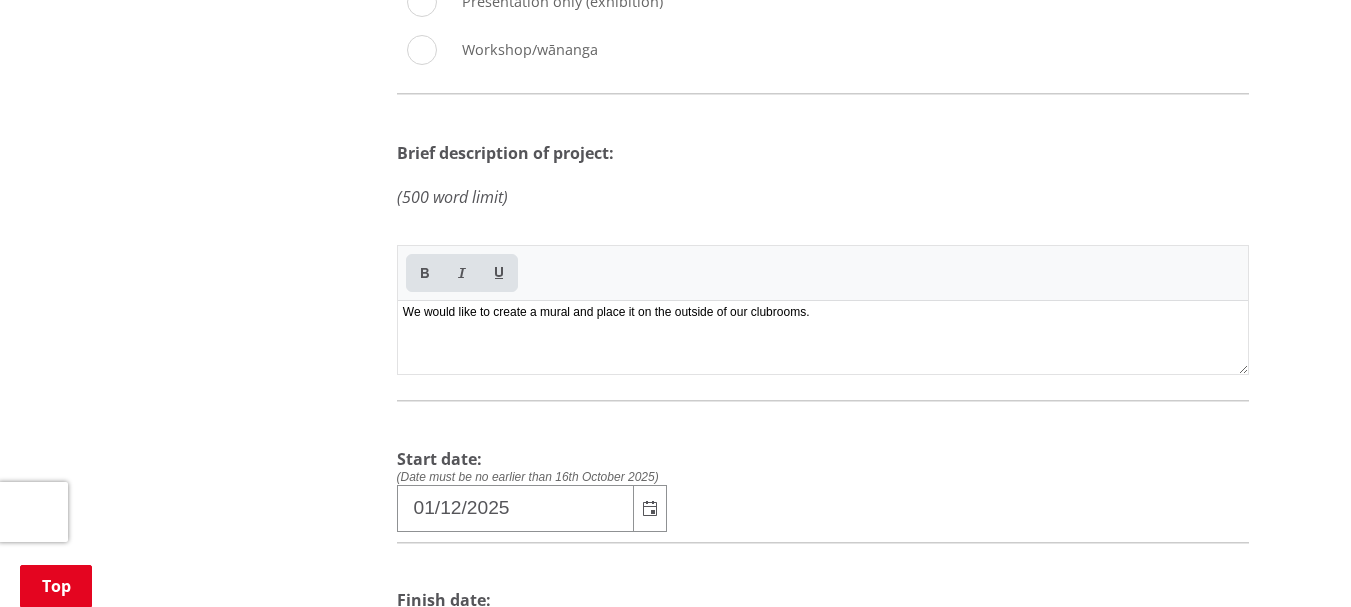 click on "We would like to create a mural and place it on the outside of our clubrooms." at bounding box center (822, 335) 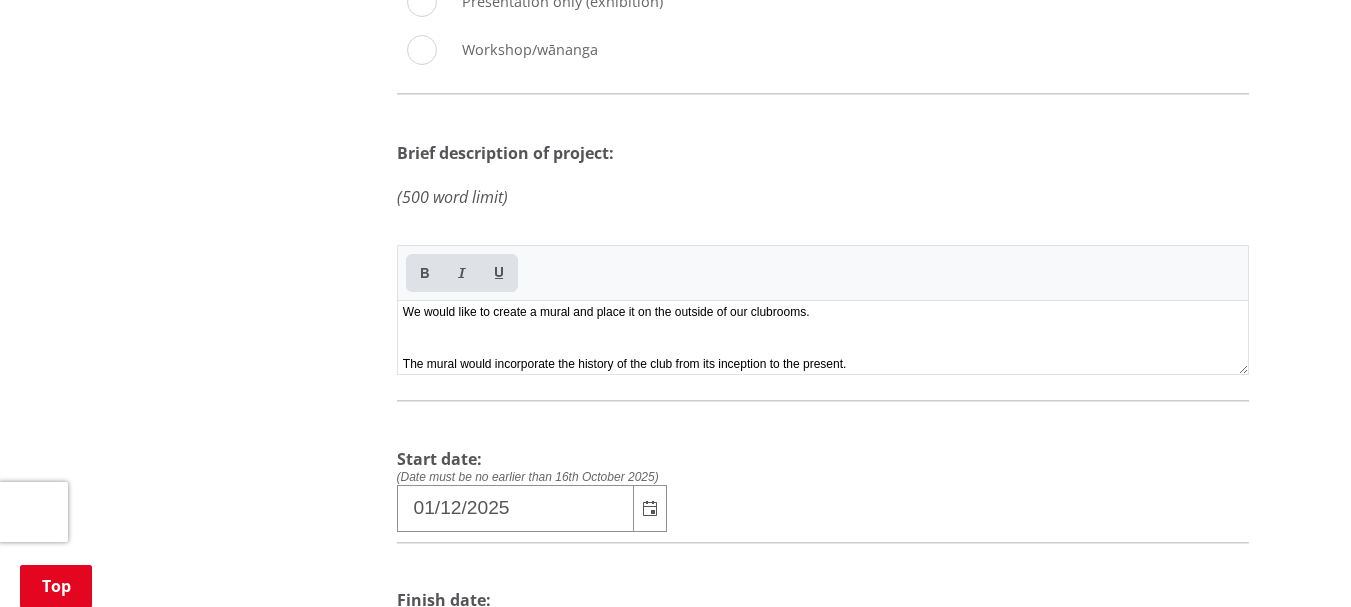 click on "We would like to create a mural and place it on the outside of our clubrooms. ﻿ The mural would incorporate the history of the club from its inception to the present." at bounding box center [822, 335] 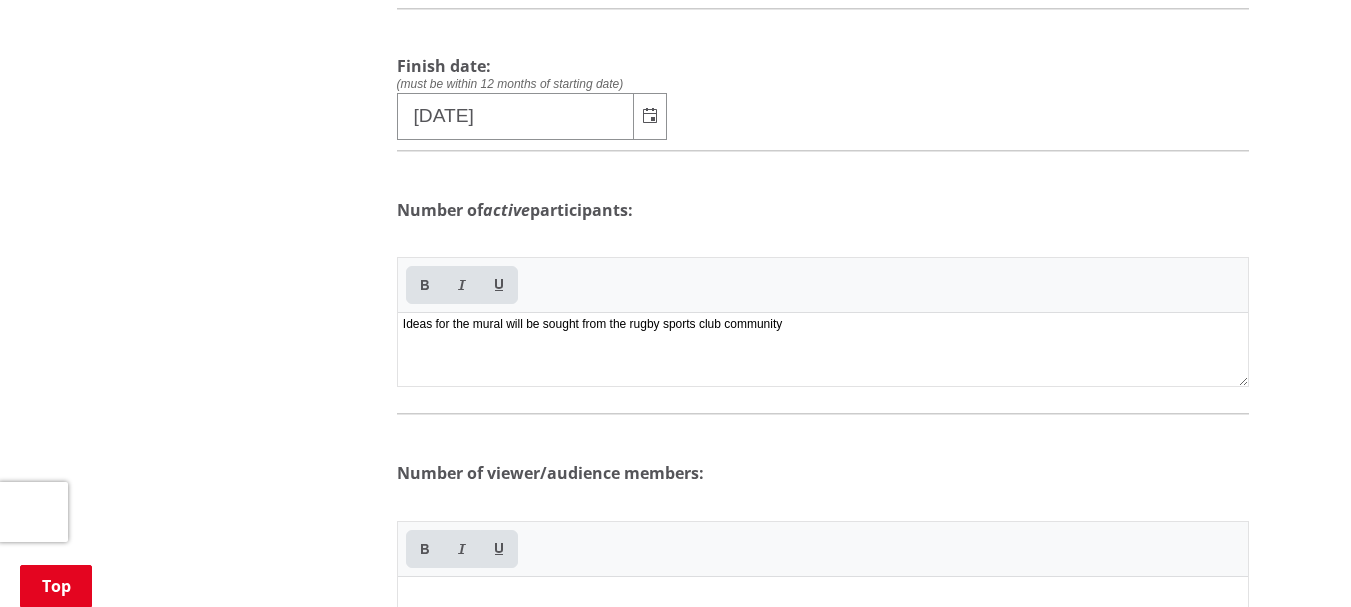 scroll, scrollTop: 0, scrollLeft: 0, axis: both 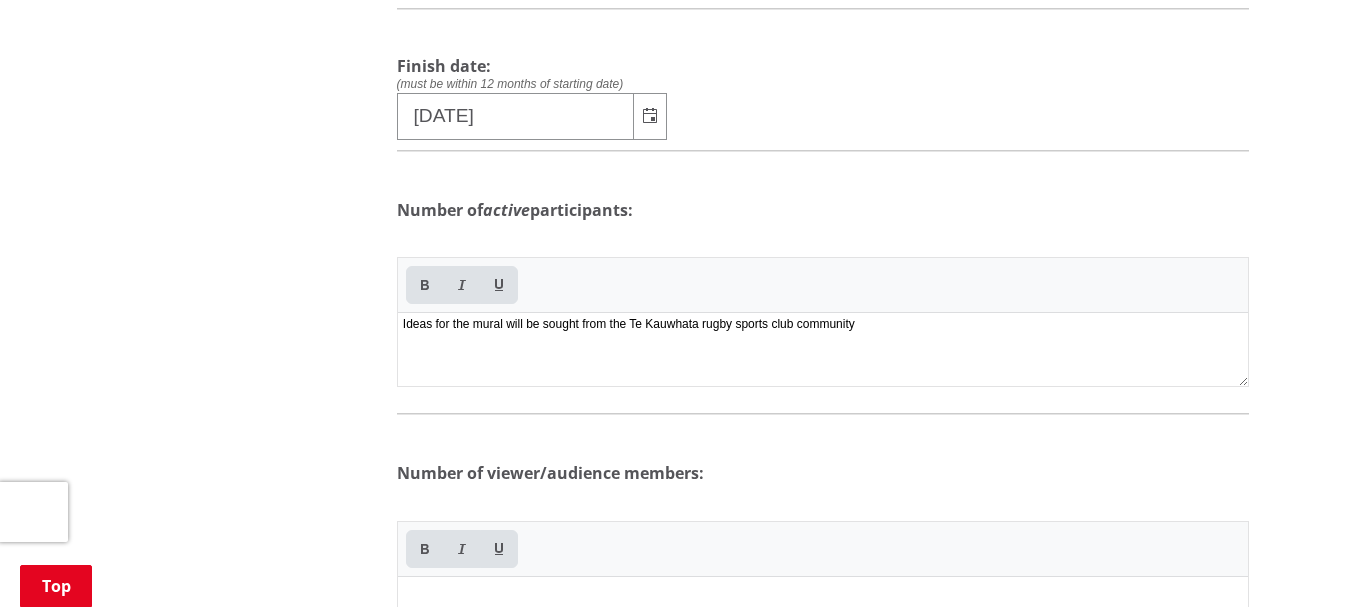 click on "﻿Ideas for the mural will be sought from the [NAME] rugby sports club community" at bounding box center [822, 348] 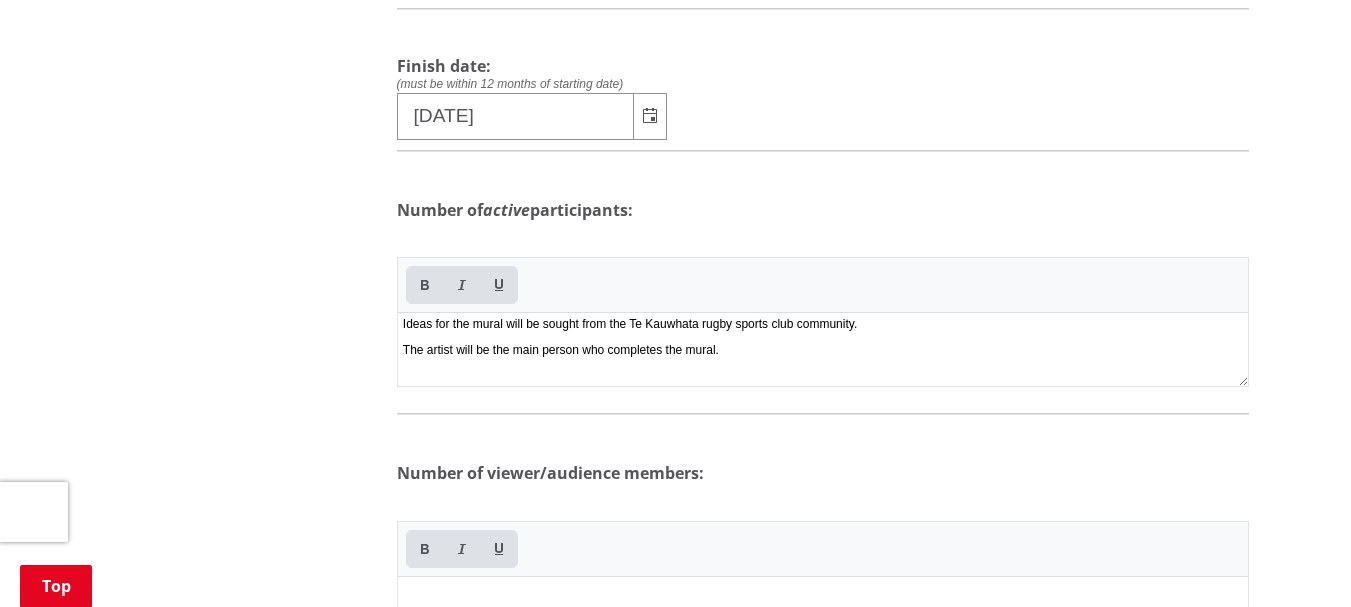 click on "﻿Ideas for the mural will be sought from the Te Kauwhata rugby sports club community." at bounding box center [822, 324] 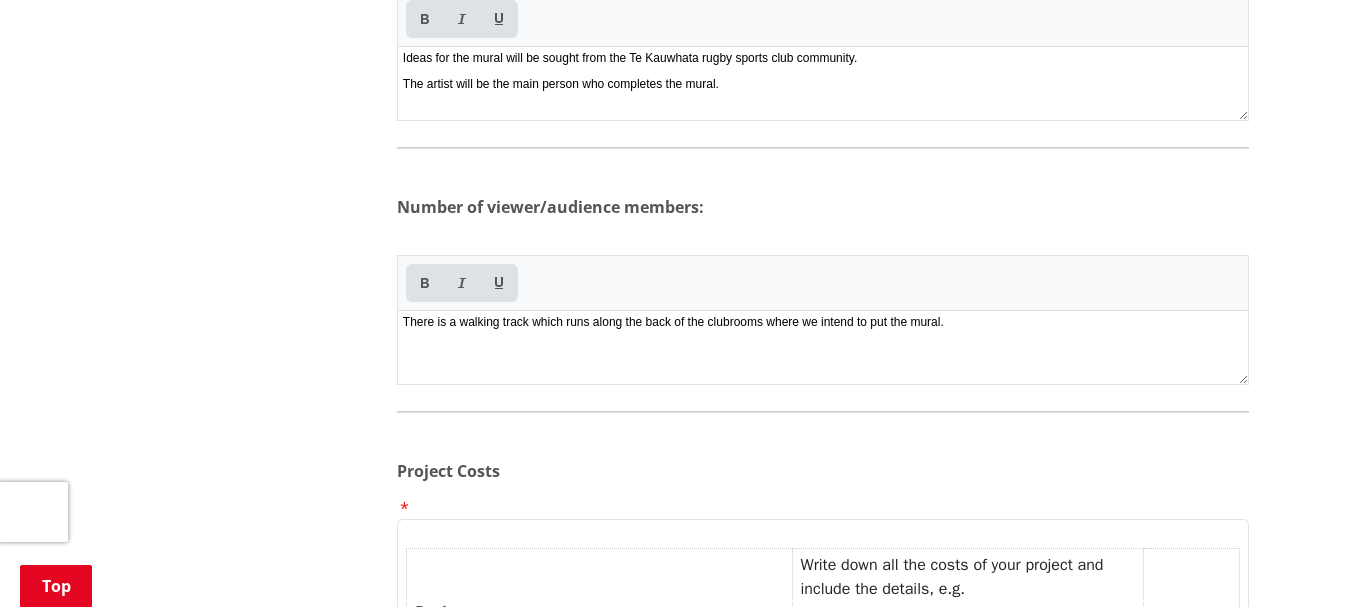 scroll, scrollTop: 0, scrollLeft: 0, axis: both 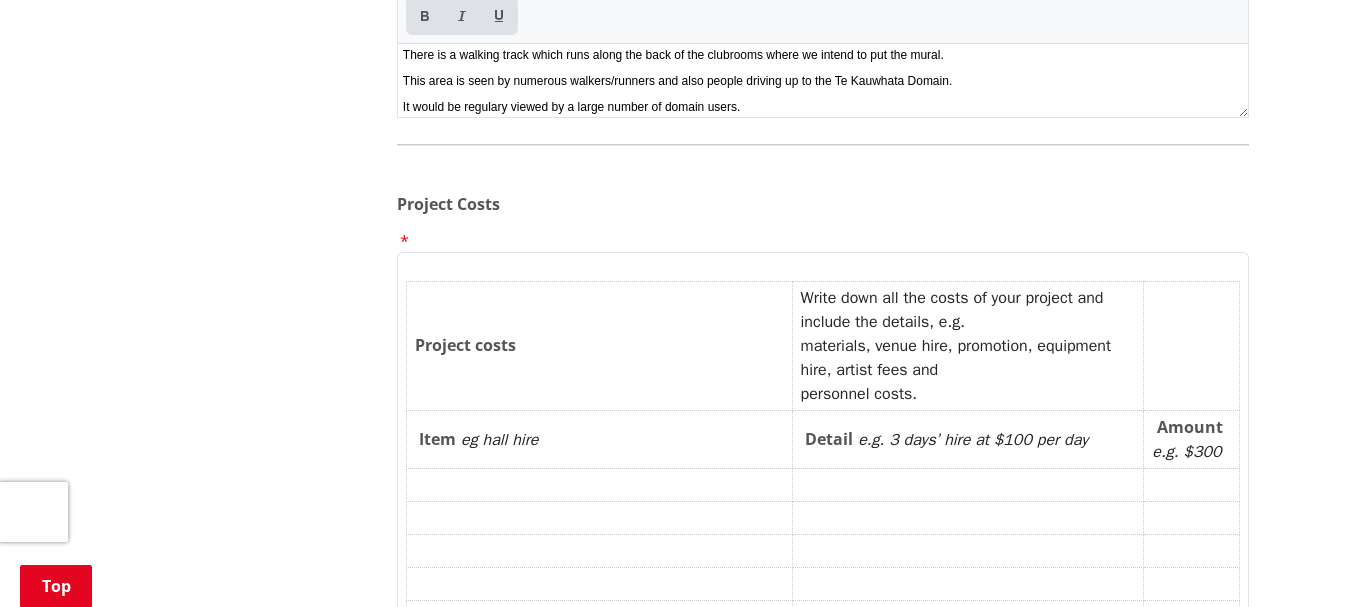 click on "Project costs" at bounding box center [599, 345] 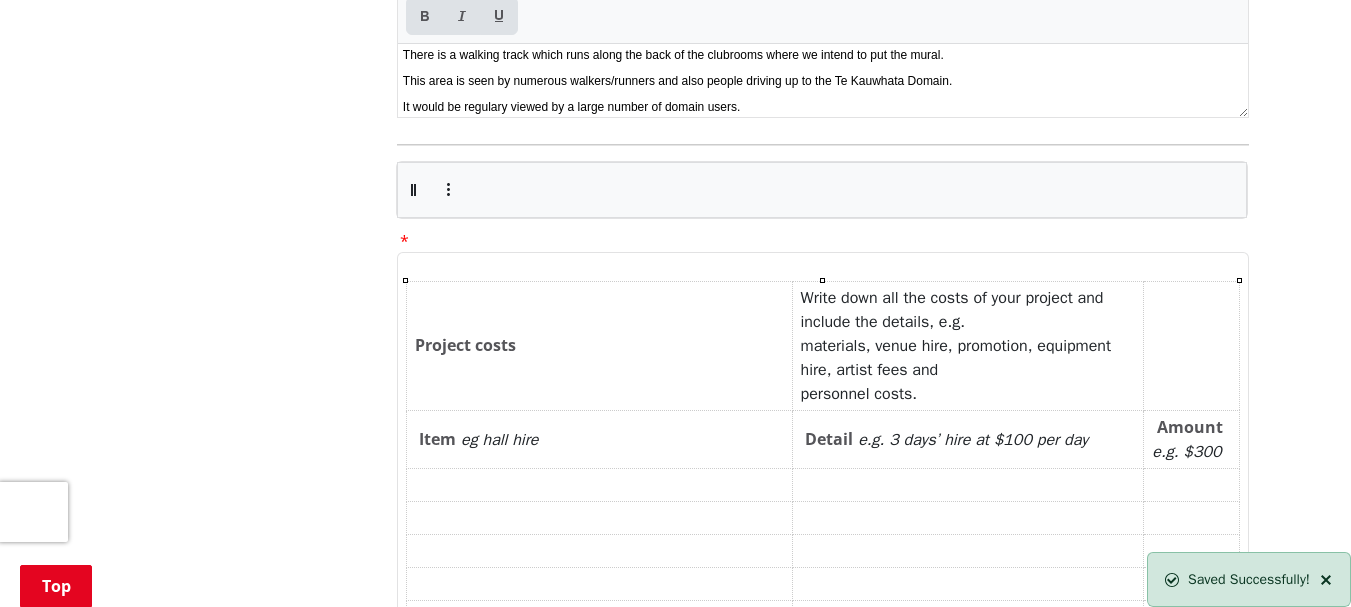 drag, startPoint x: 556, startPoint y: 345, endPoint x: 400, endPoint y: 266, distance: 174.86281 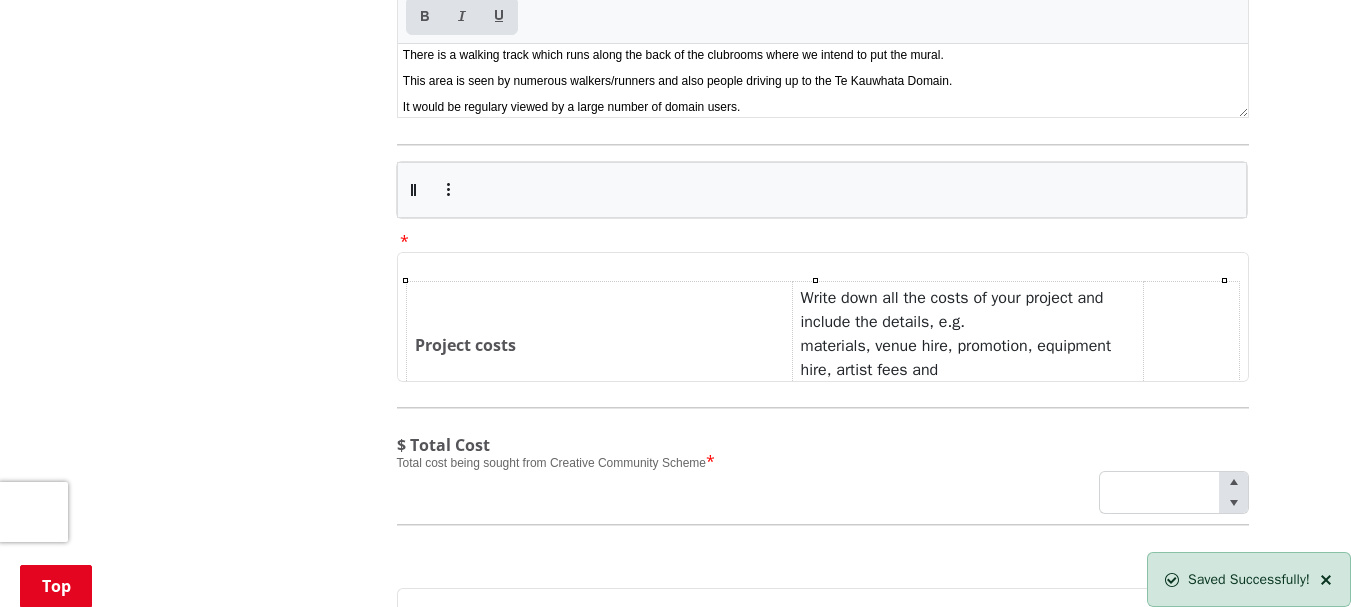 click on "Write down all the costs of your project and include the details, e.g. materials, venue hire, promotion, equipment hire, artist fees and personnel costs." at bounding box center (968, 345) 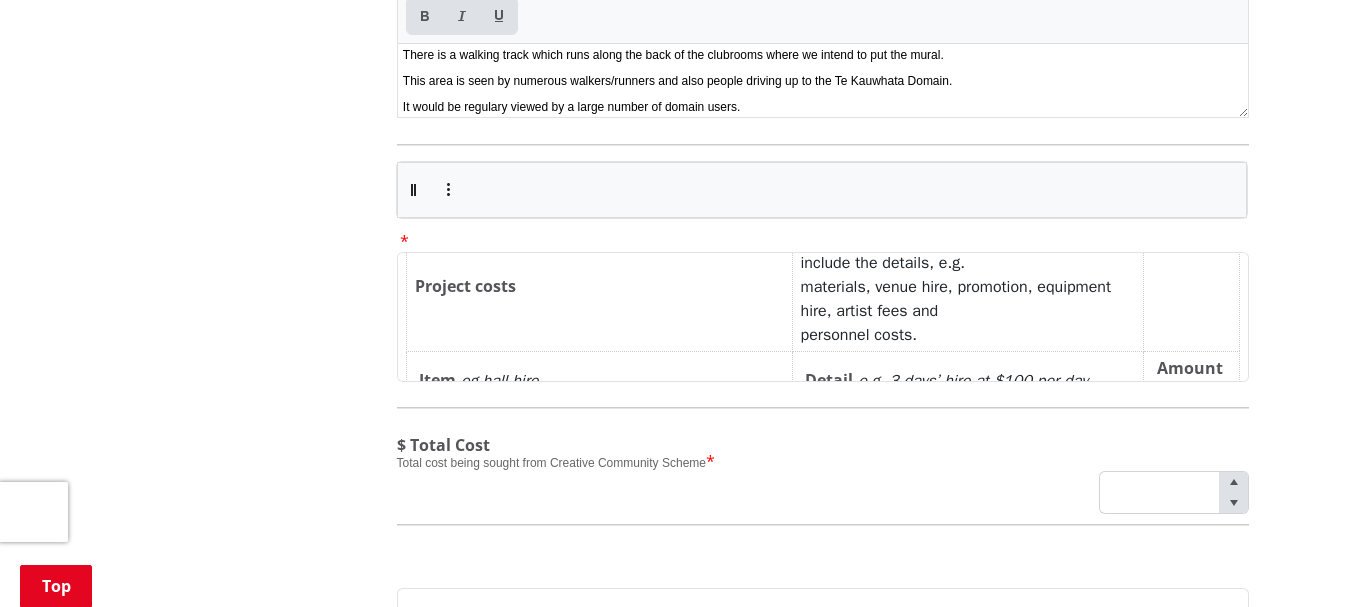 scroll, scrollTop: 0, scrollLeft: 0, axis: both 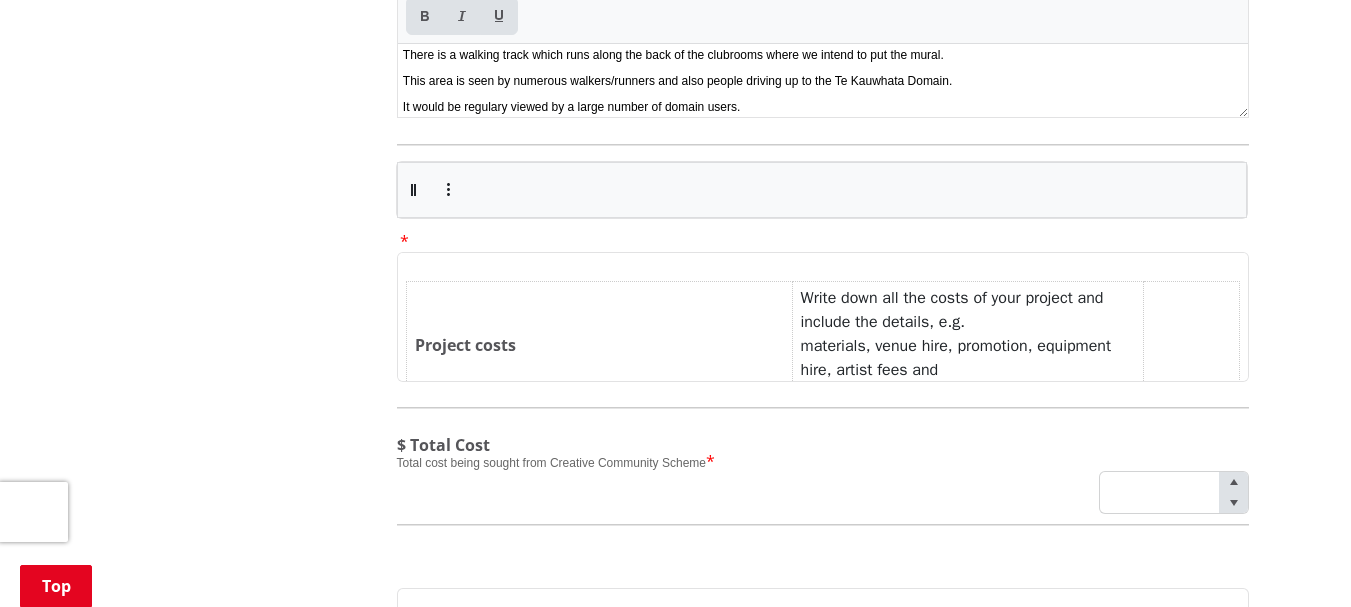 drag, startPoint x: 592, startPoint y: 182, endPoint x: 493, endPoint y: 182, distance: 99 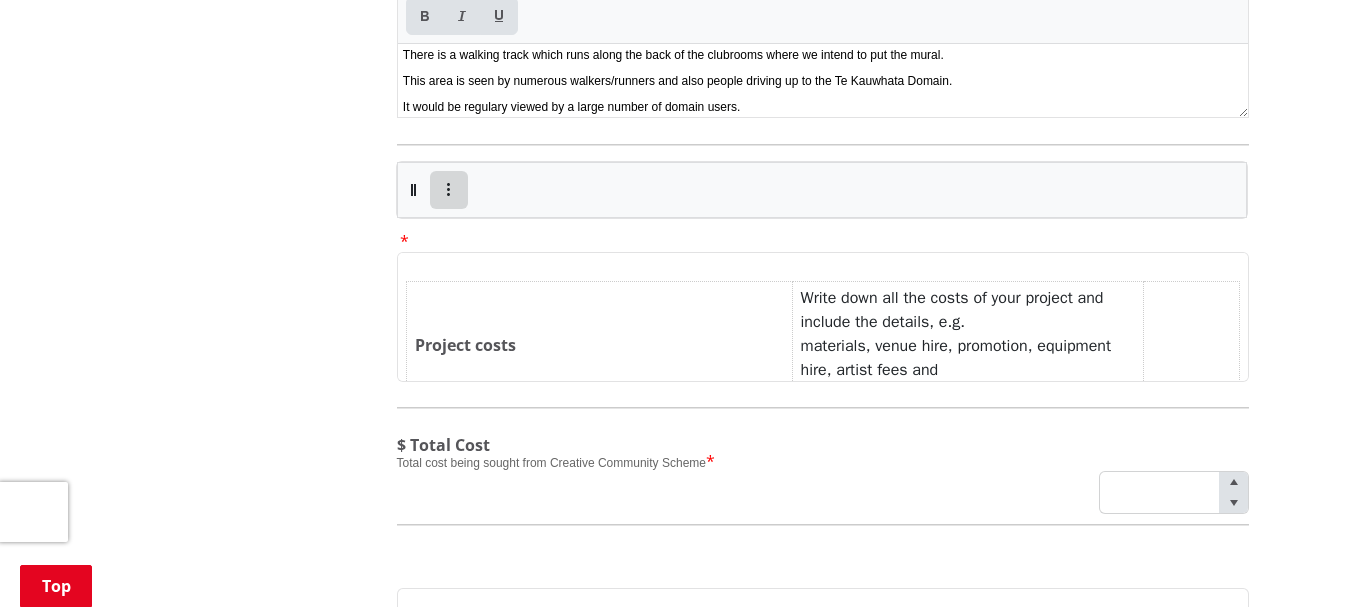 click 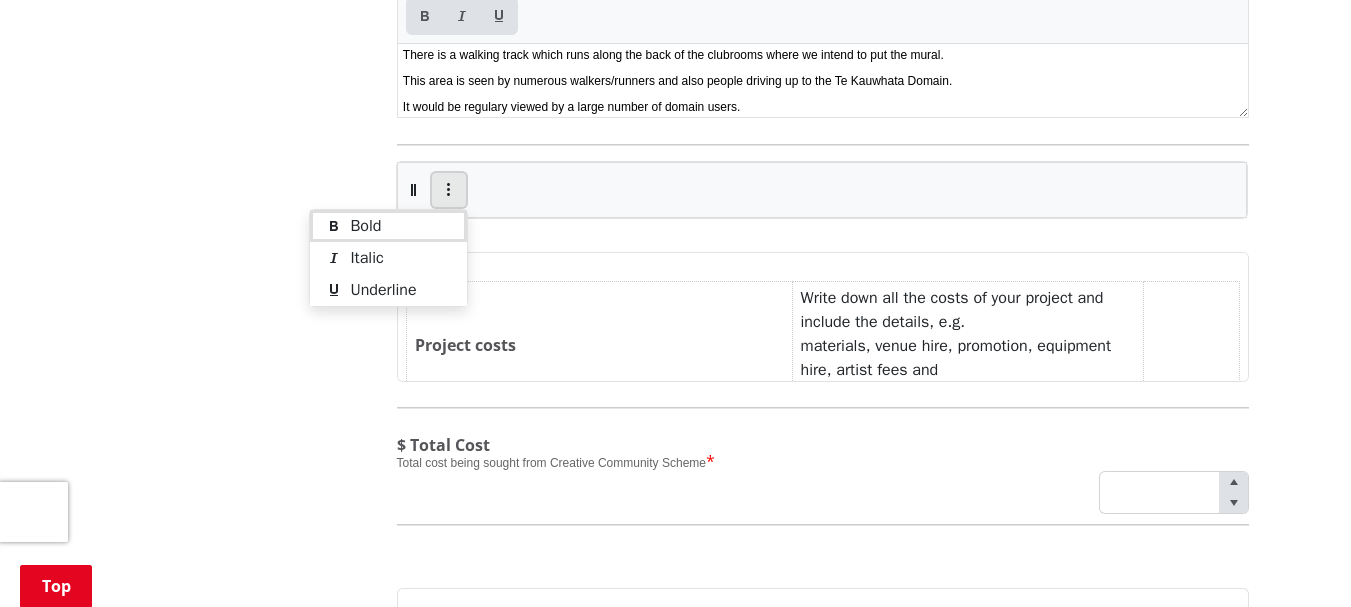 click 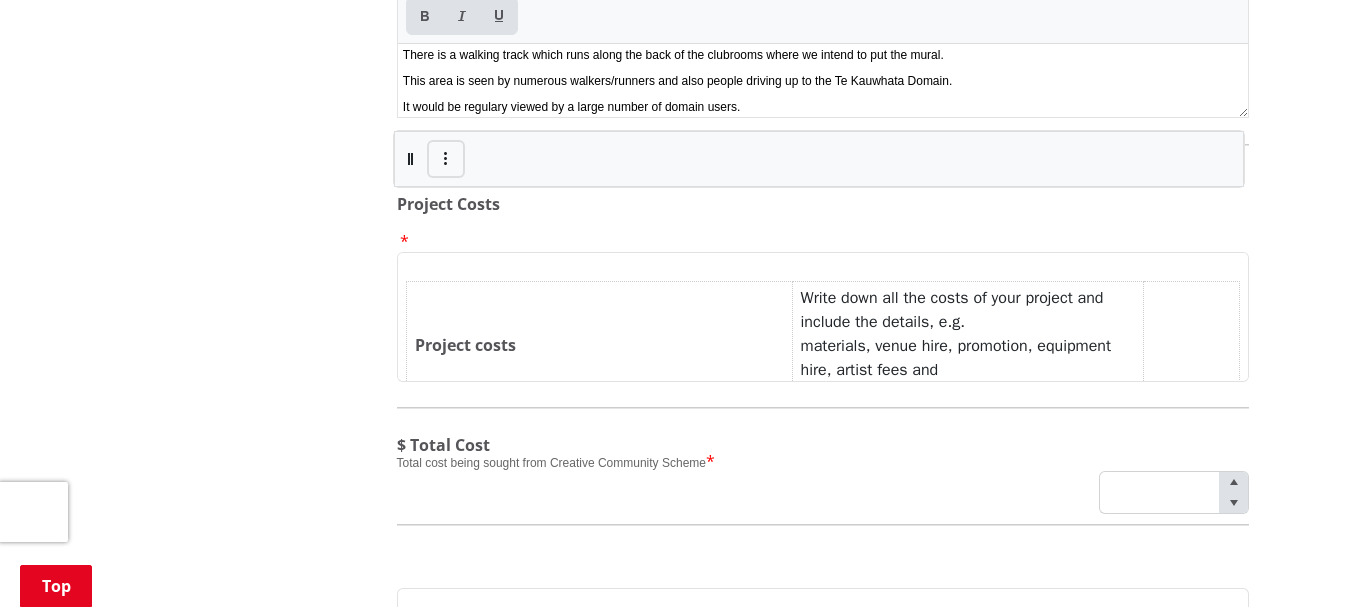 drag, startPoint x: 412, startPoint y: 192, endPoint x: 408, endPoint y: 166, distance: 26.305893 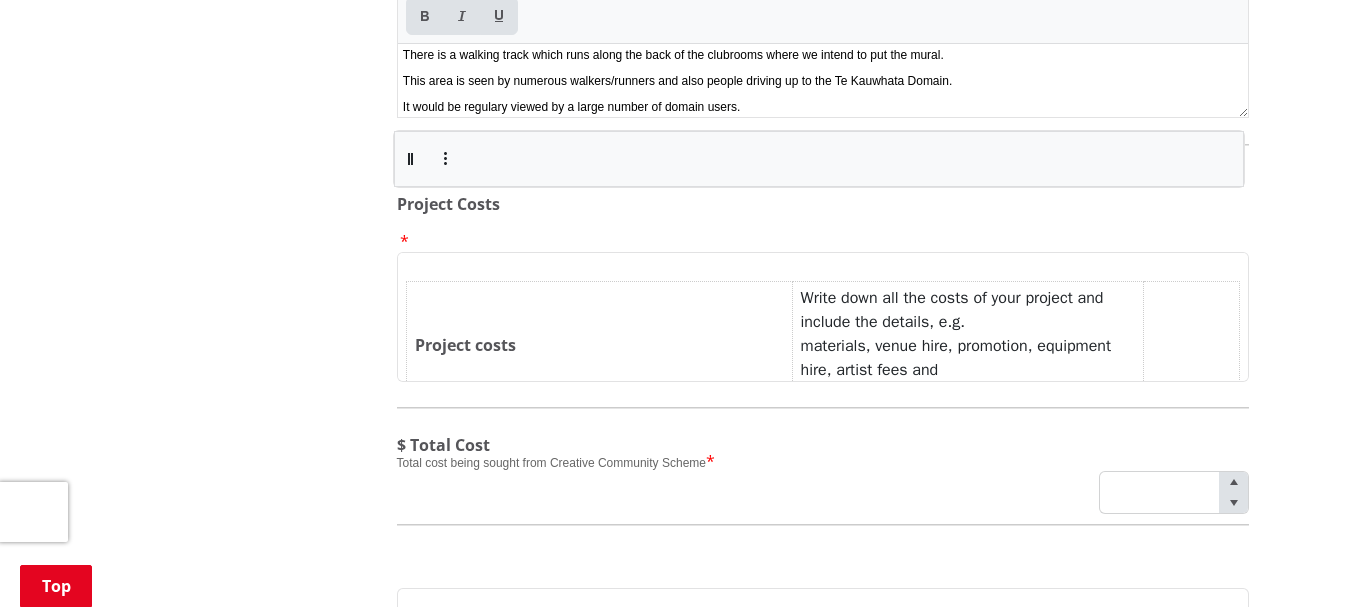click at bounding box center [819, 159] 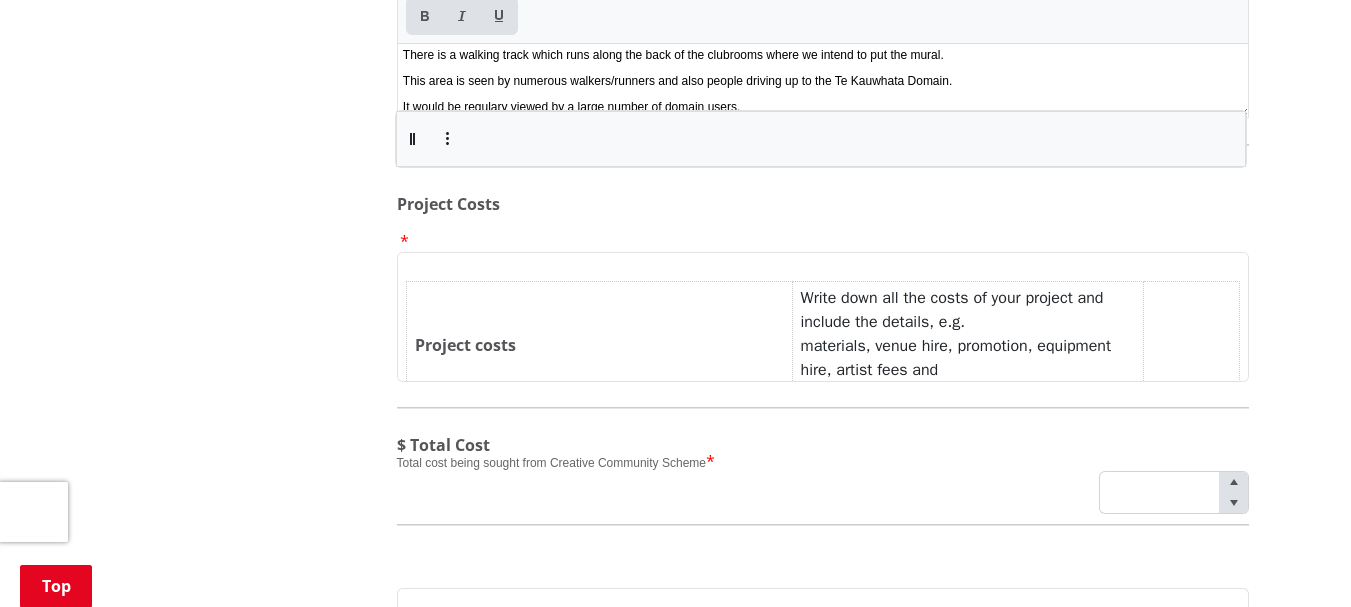 drag, startPoint x: 407, startPoint y: 165, endPoint x: 415, endPoint y: 152, distance: 15.264338 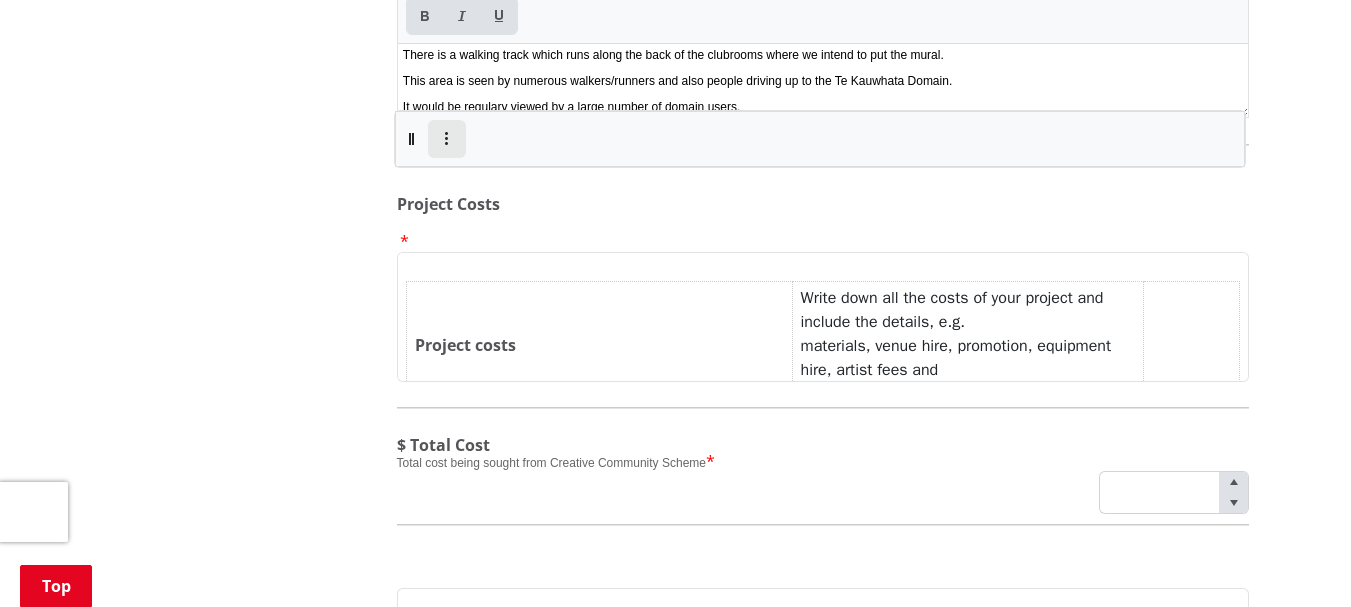 click 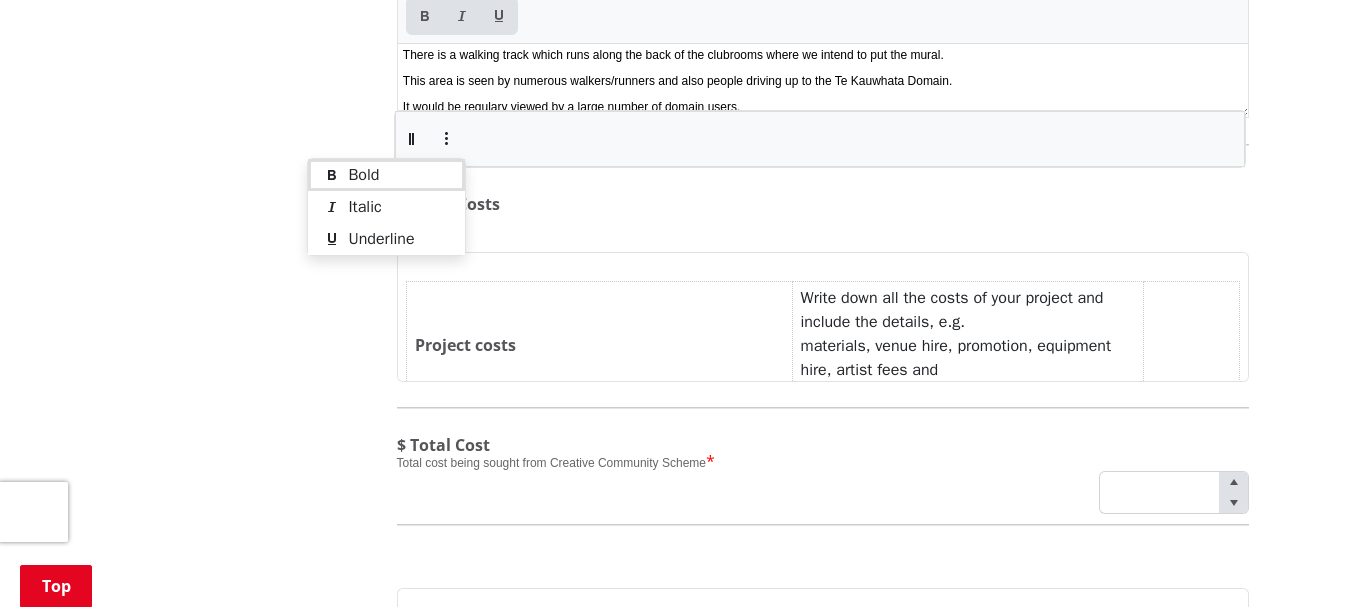 click on "Project Costs" at bounding box center [823, 204] 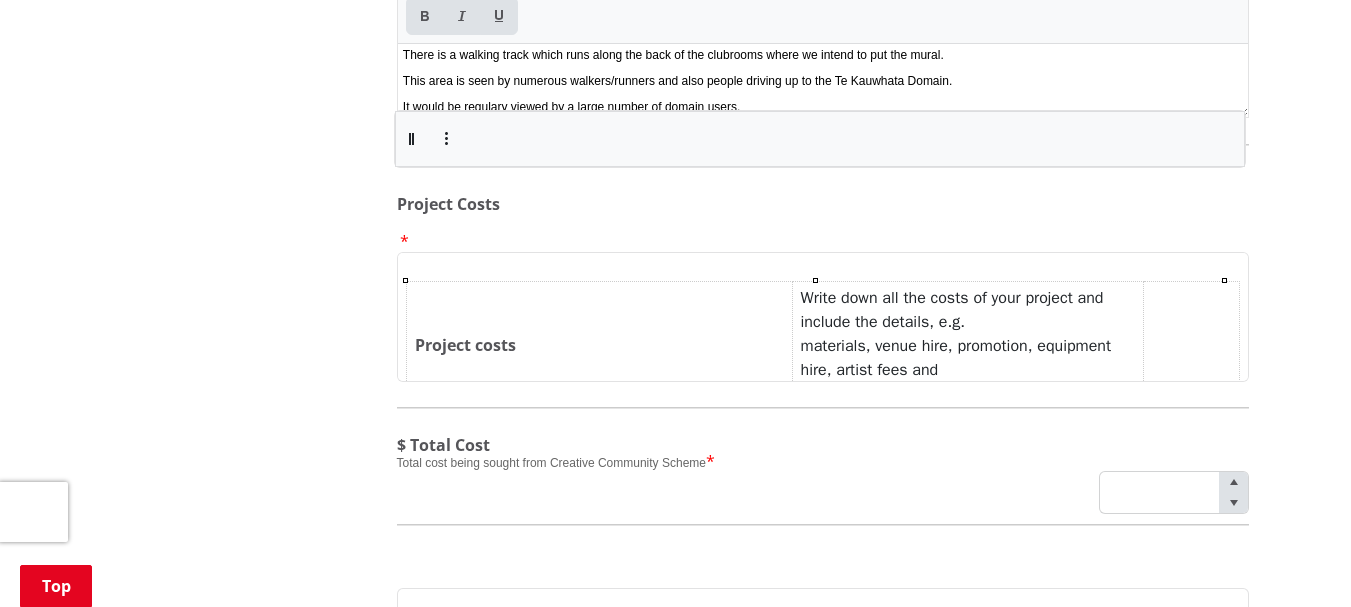 click on "Write down all the costs of your project and include the details, e.g. materials, venue hire, promotion, equipment hire, artist fees and personnel costs." at bounding box center (968, 345) 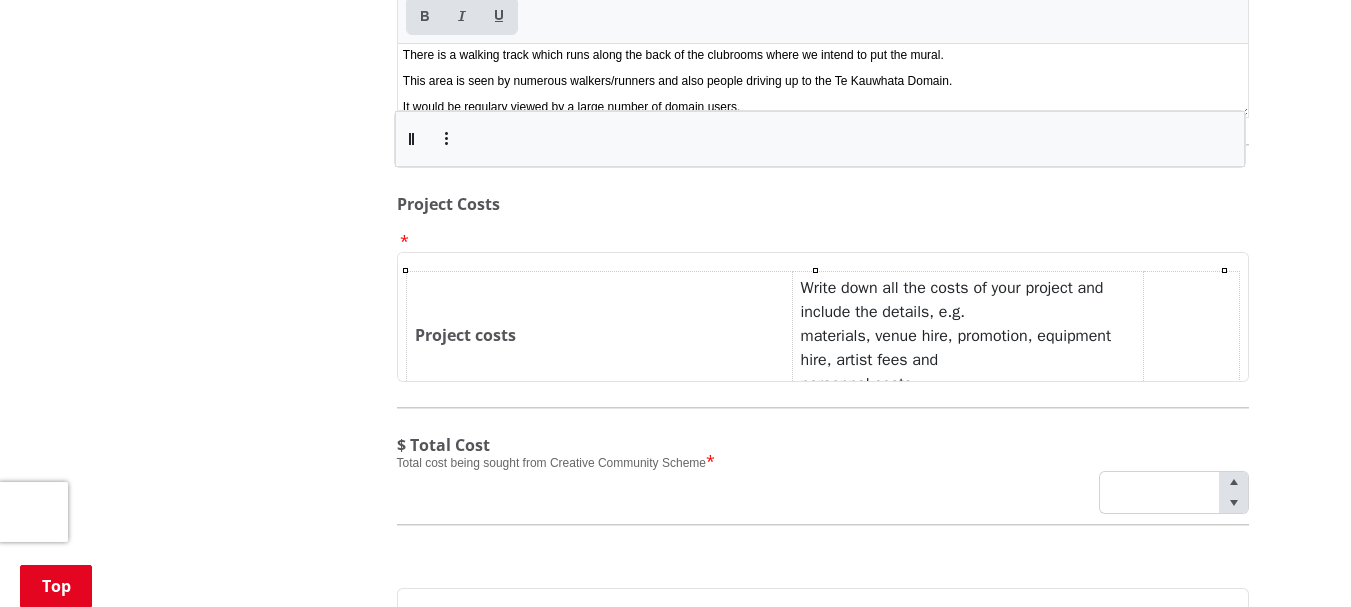 drag, startPoint x: 1048, startPoint y: 347, endPoint x: 775, endPoint y: 268, distance: 284.20062 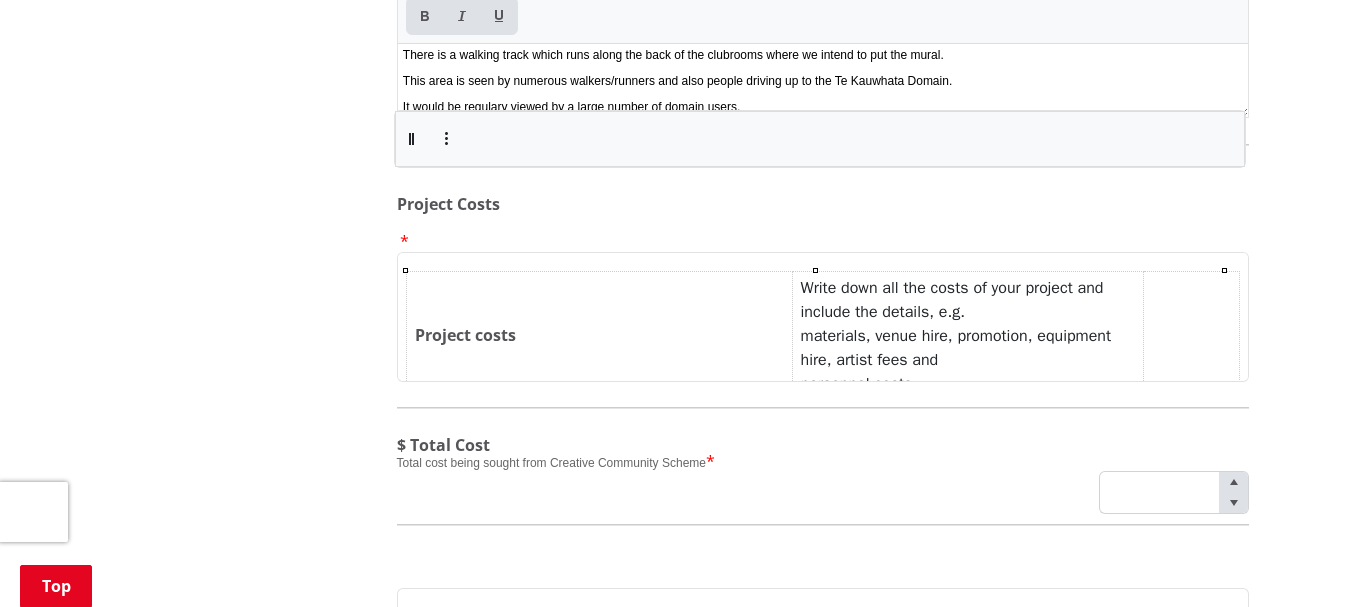 click on "Write down all the costs of your project and include the details, e.g. materials, venue hire, promotion, equipment hire, artist fees and personnel costs." at bounding box center [968, 335] 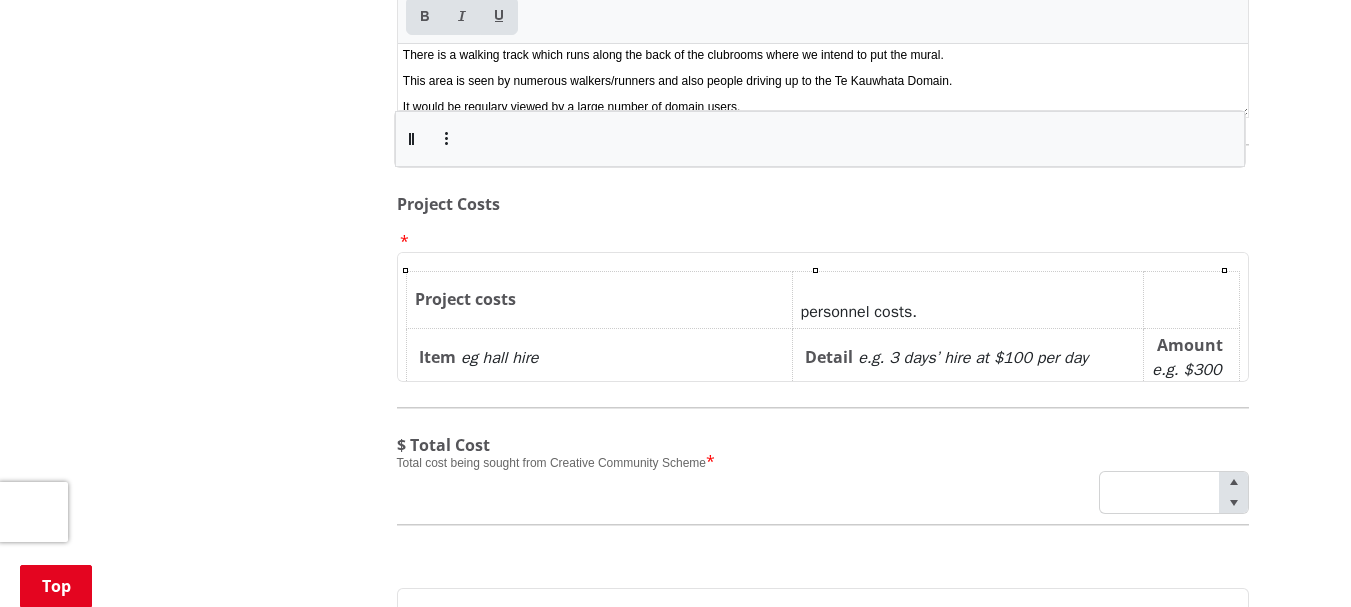 scroll, scrollTop: 0, scrollLeft: 0, axis: both 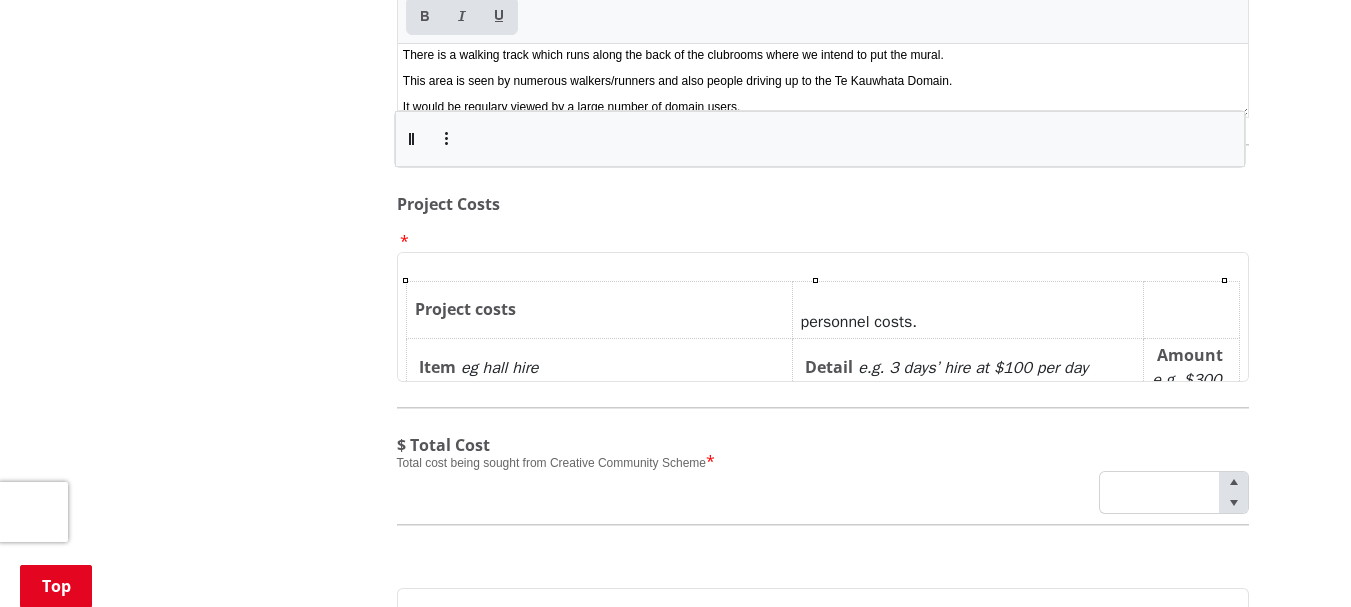 drag, startPoint x: 939, startPoint y: 298, endPoint x: 743, endPoint y: 282, distance: 196.65198 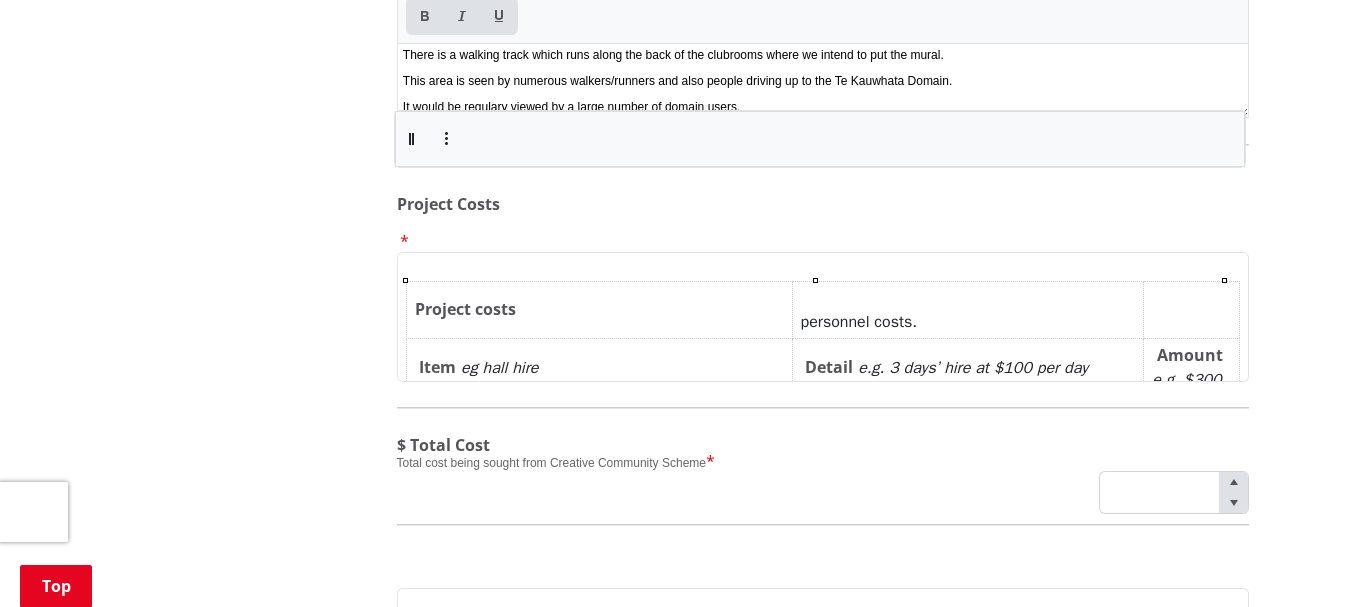click on "Project costs
personnel costs." at bounding box center [822, 309] 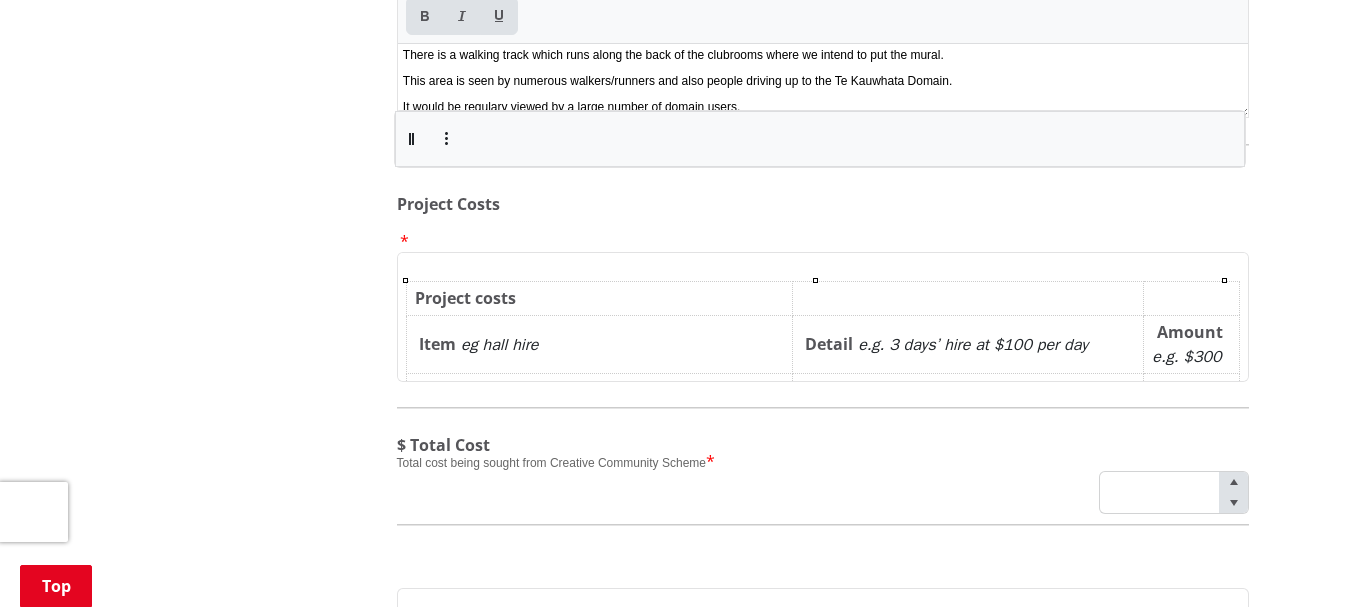 click on "e.g. 3 days’ hire at $100 per day" at bounding box center [973, 345] 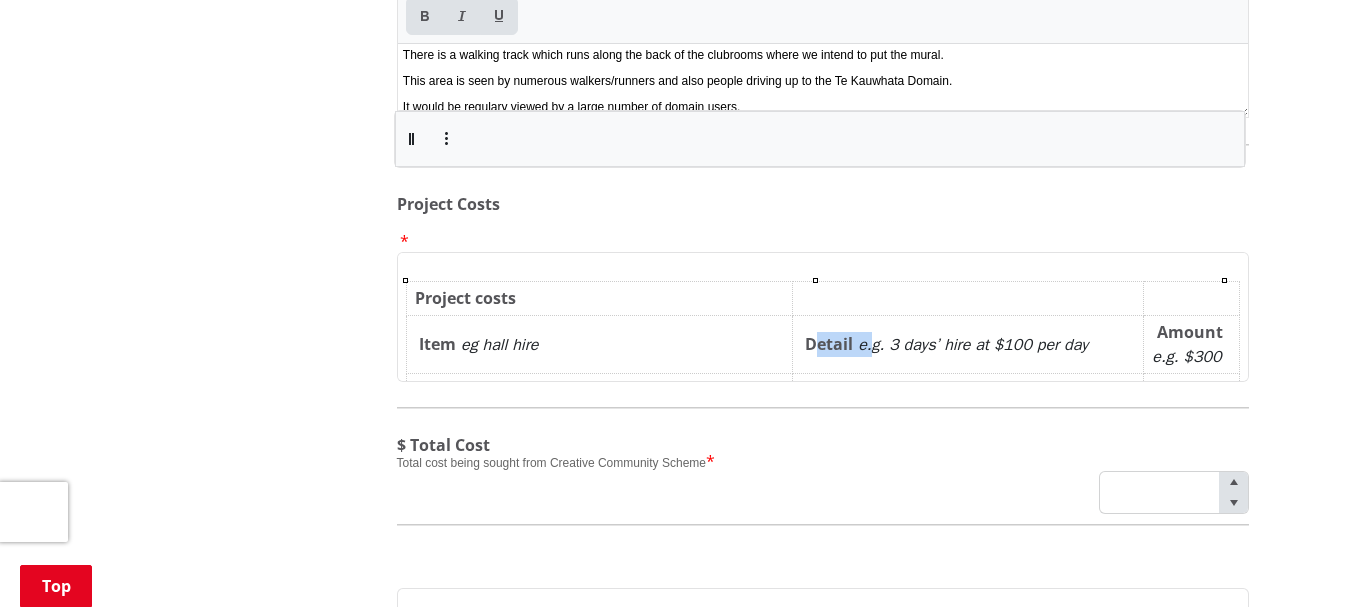 drag, startPoint x: 843, startPoint y: 322, endPoint x: 781, endPoint y: 321, distance: 62.008064 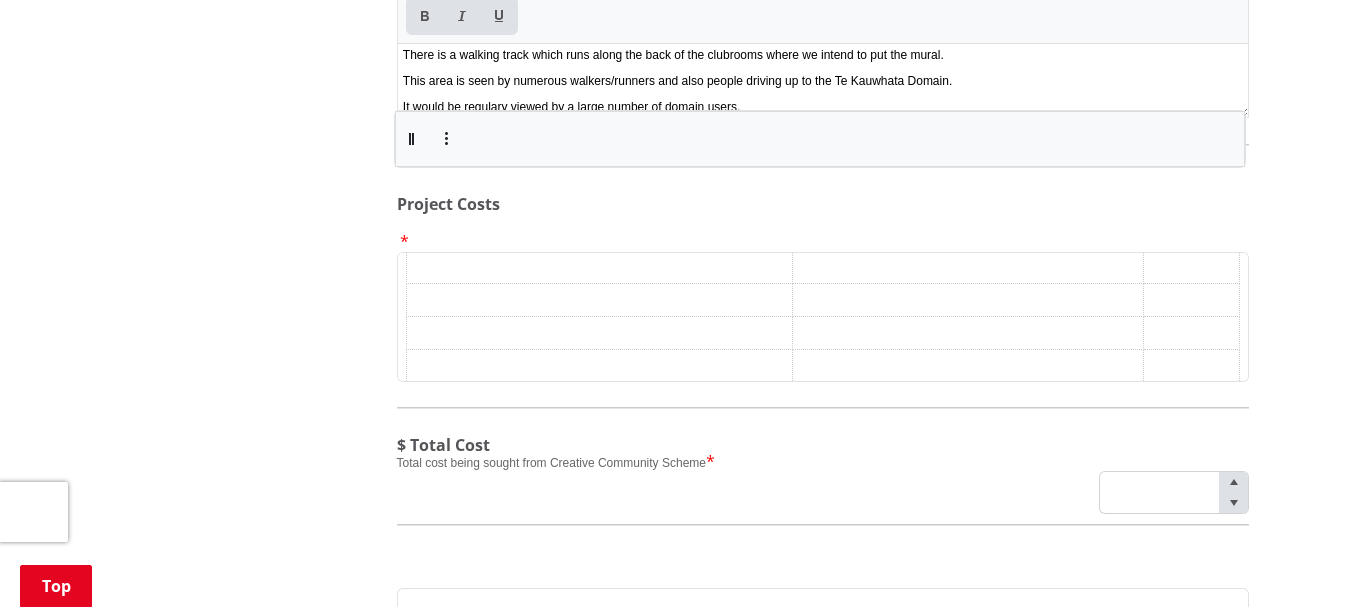scroll, scrollTop: 0, scrollLeft: 0, axis: both 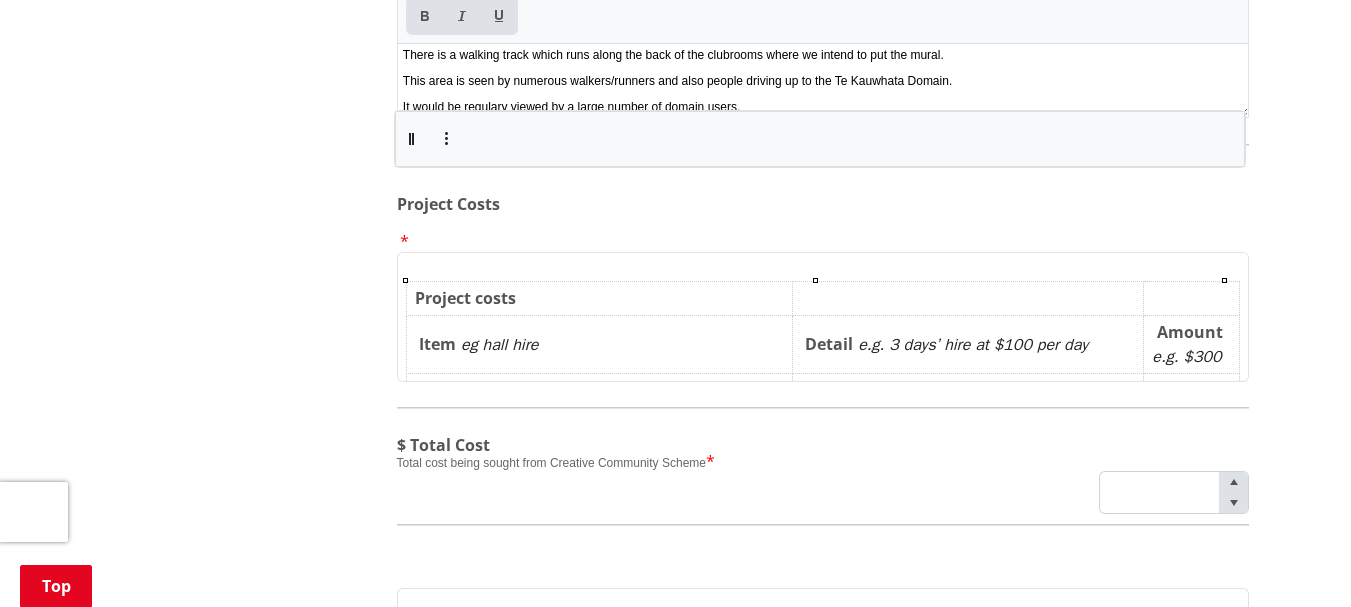 click on "﻿" at bounding box center [968, 298] 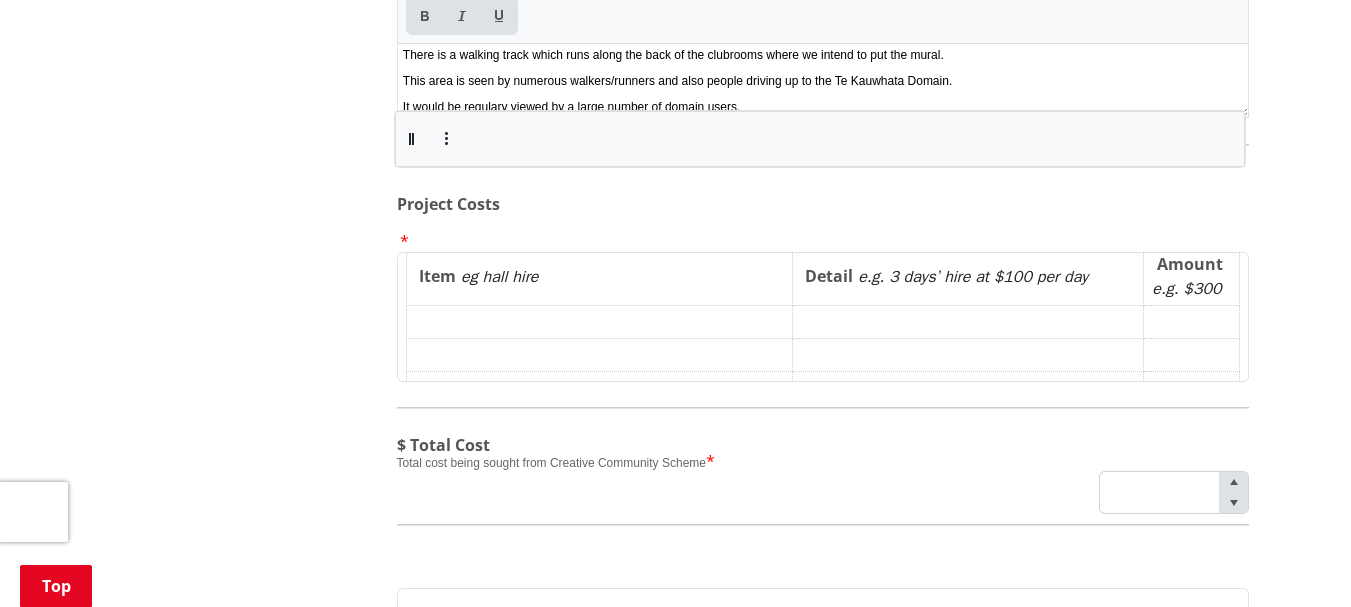 scroll, scrollTop: 80, scrollLeft: 0, axis: vertical 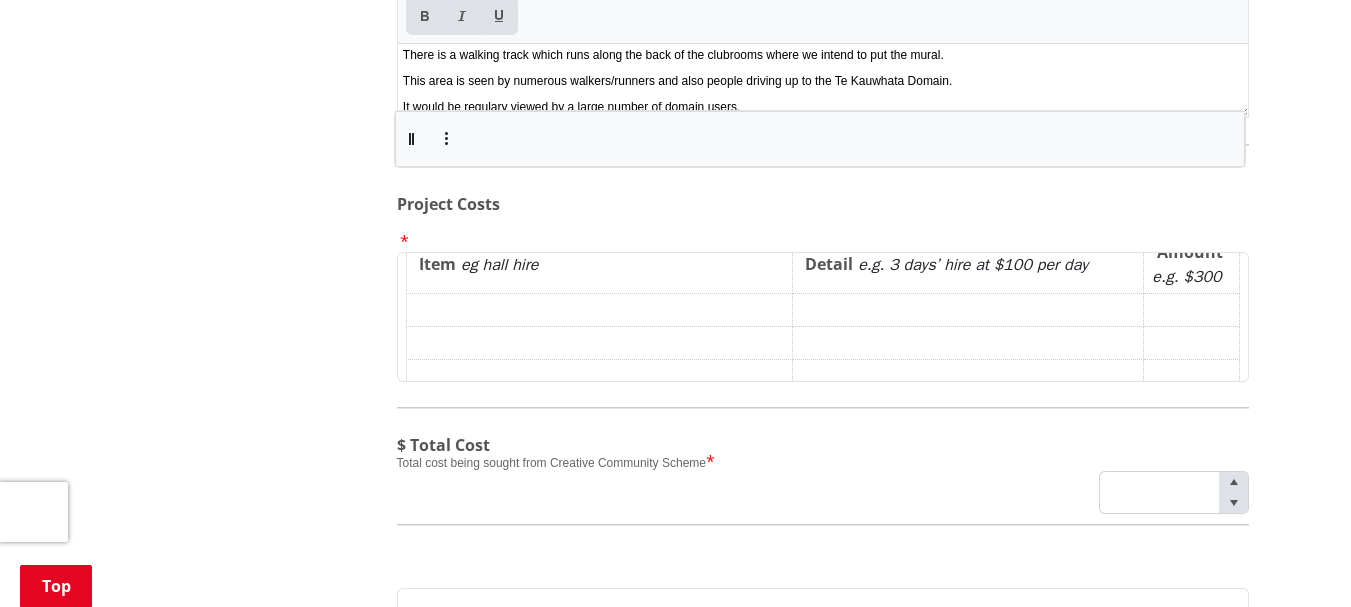 click on "﻿" at bounding box center (599, 309) 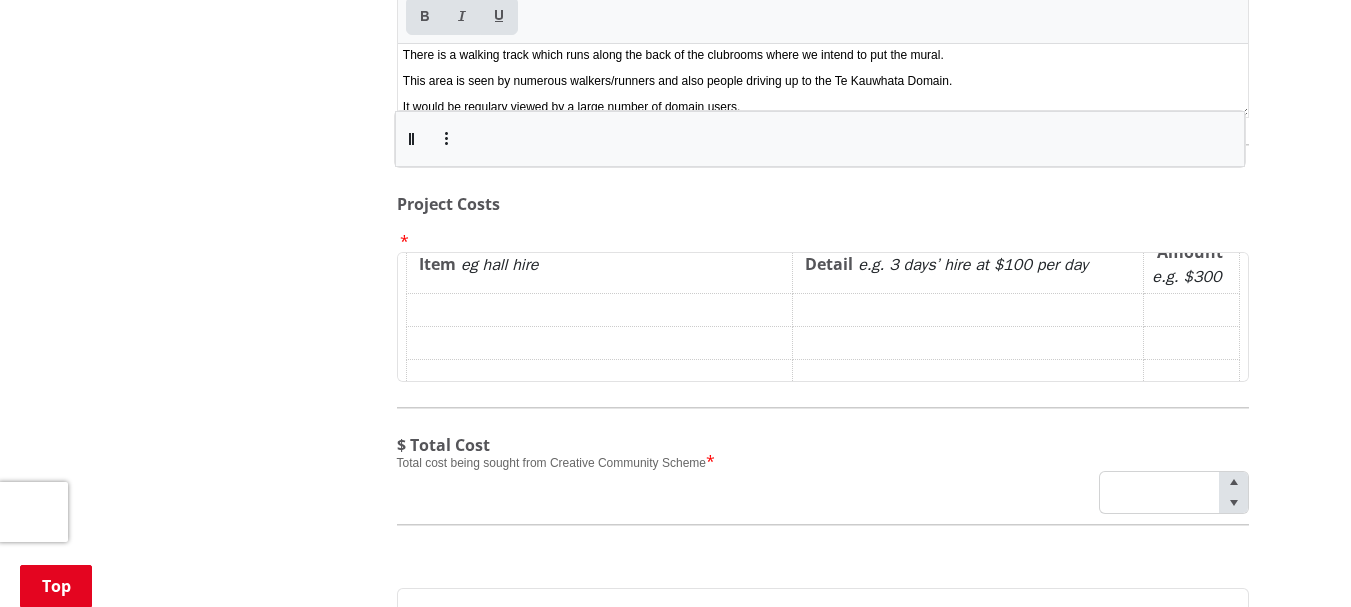 type 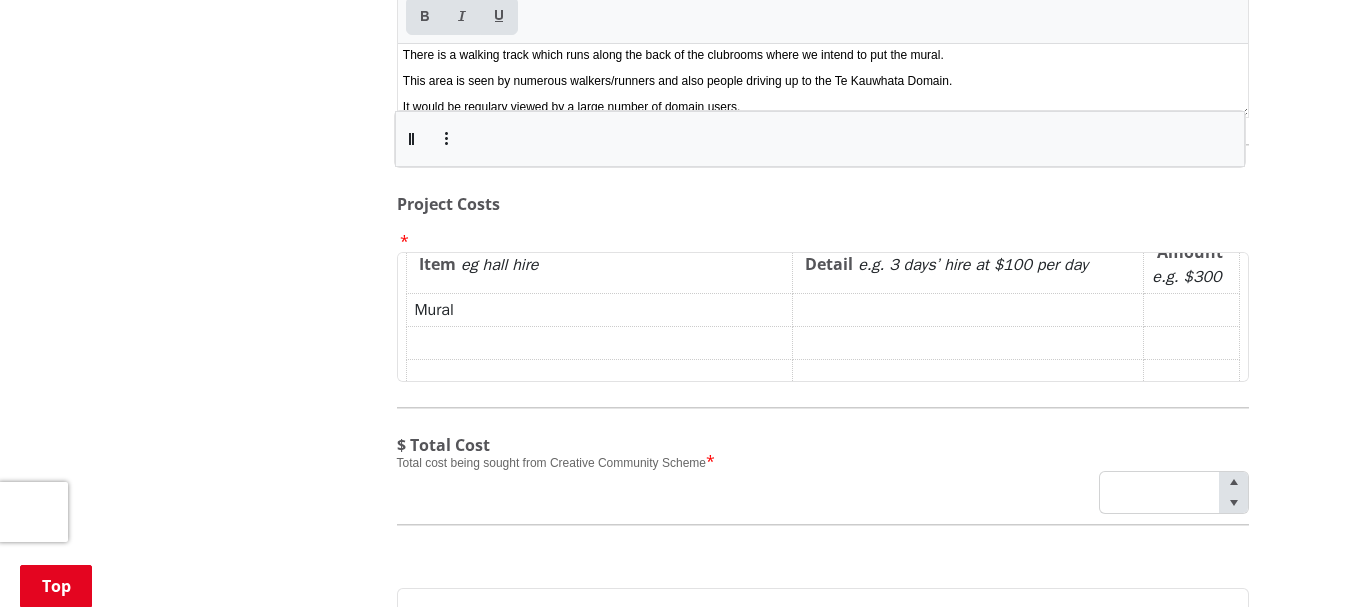 click on "﻿" at bounding box center [1191, 309] 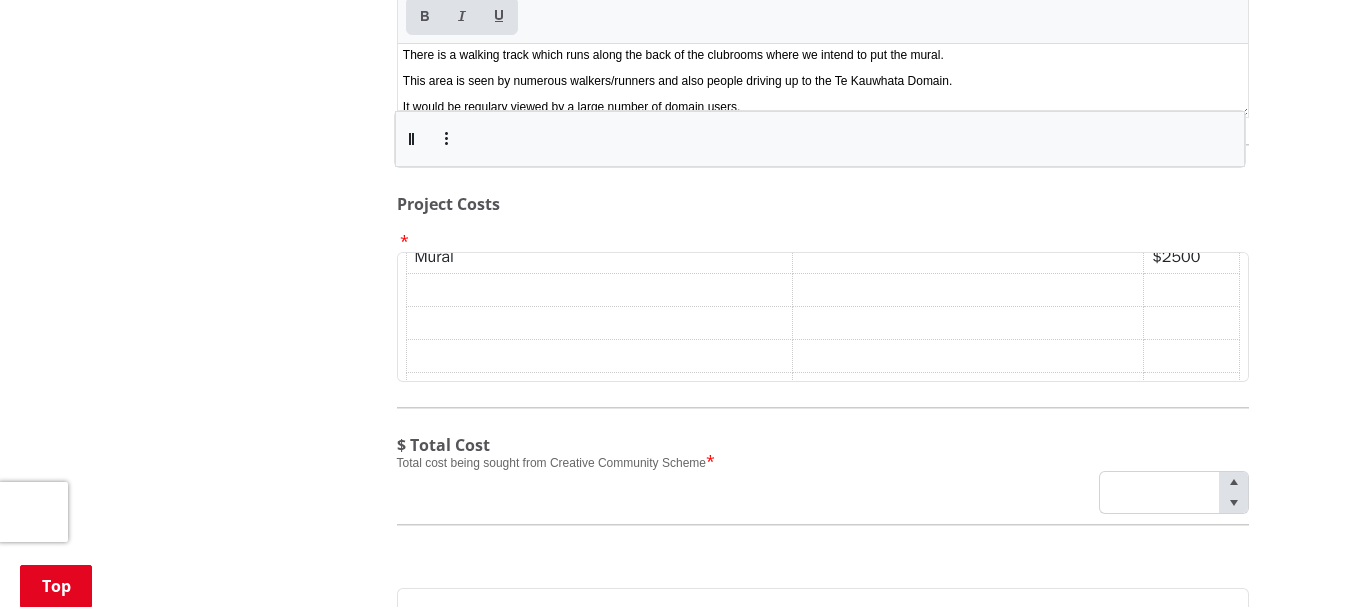 scroll, scrollTop: 93, scrollLeft: 0, axis: vertical 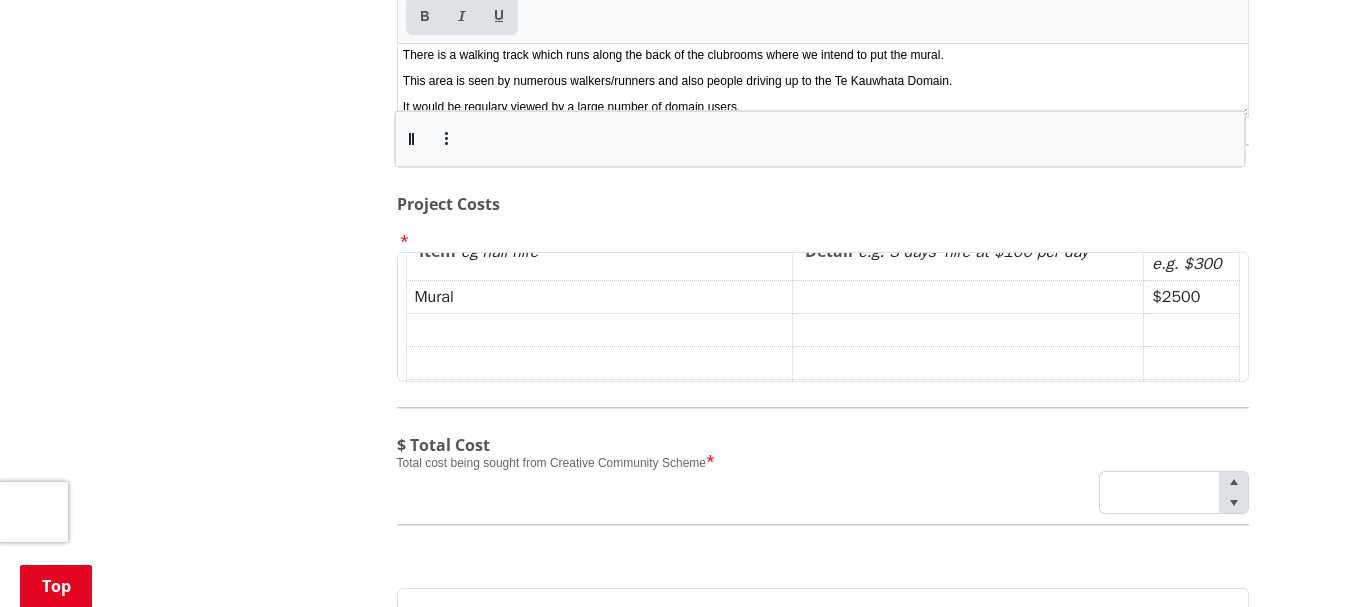 click on "﻿" at bounding box center (968, 296) 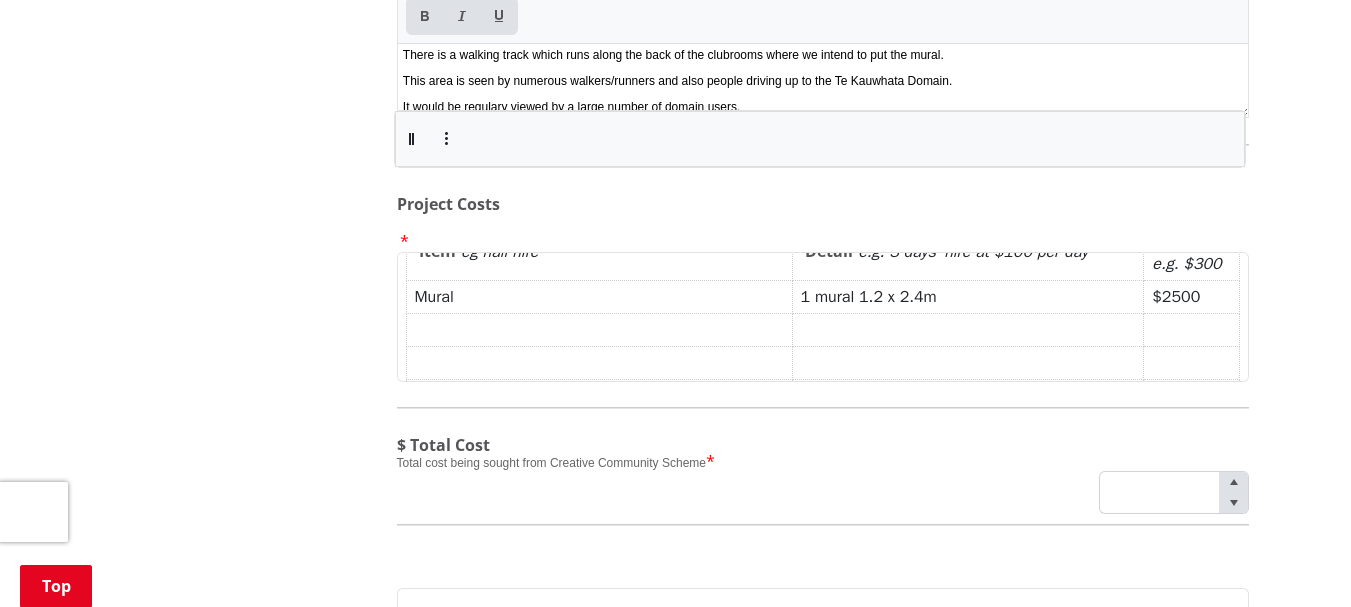 click on "﻿Mural" at bounding box center [599, 296] 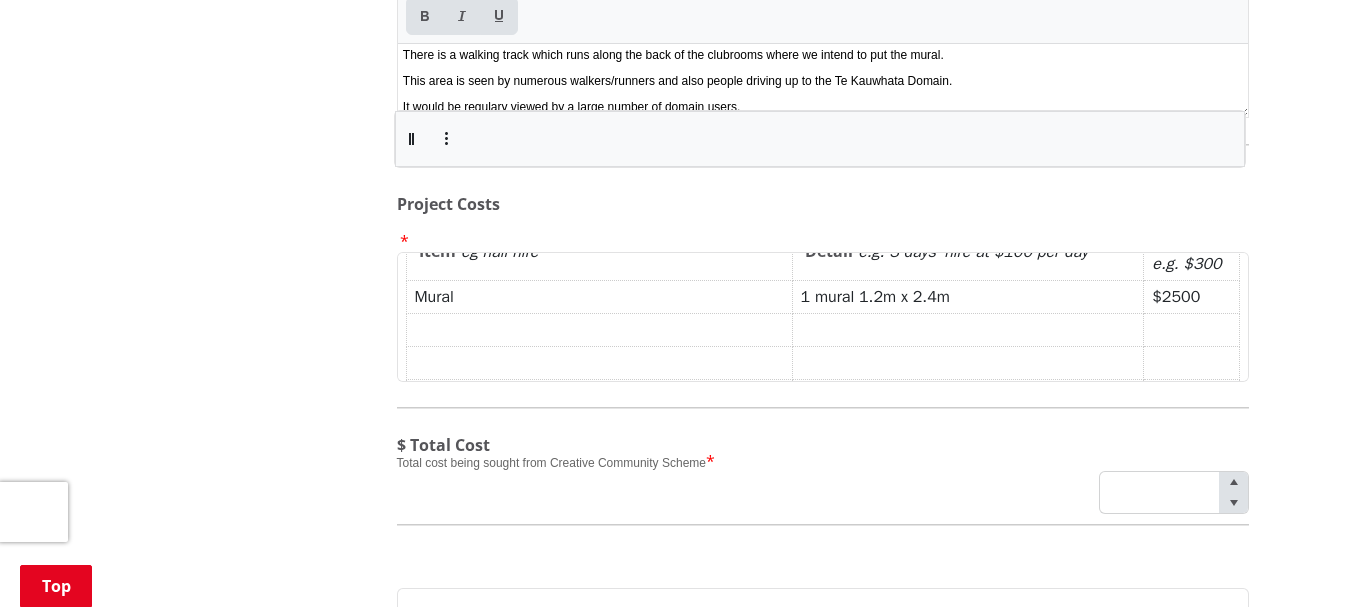 click on "﻿1 mural 1.2m x 2.4m" at bounding box center [968, 296] 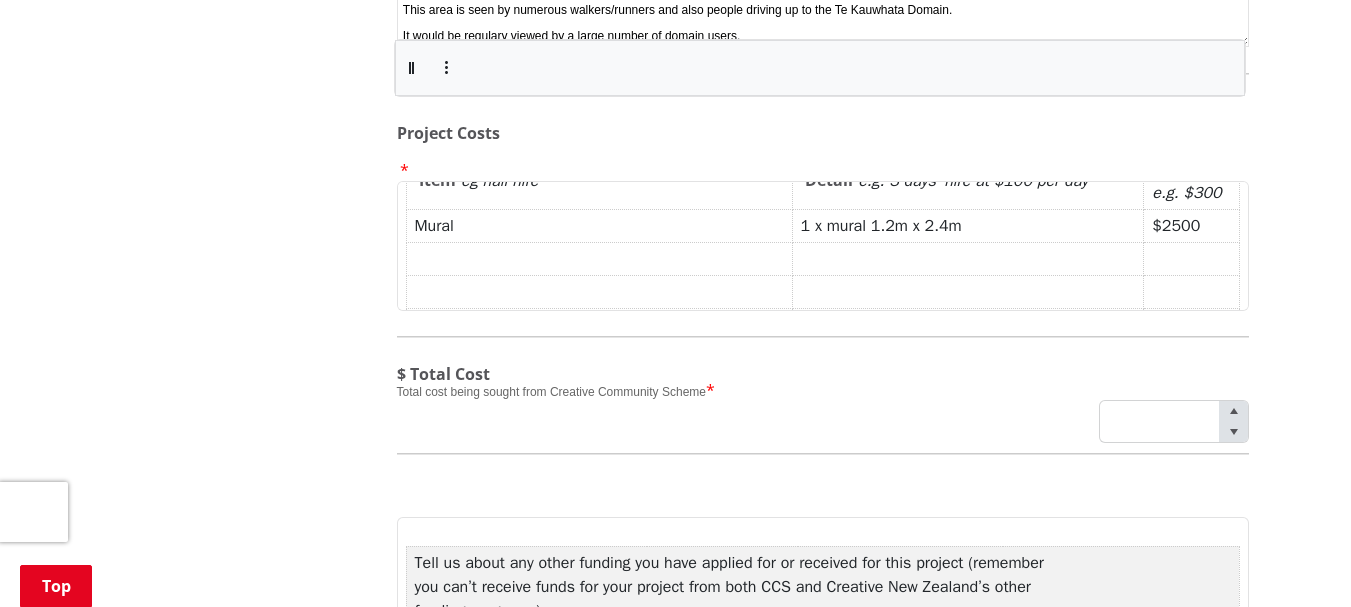 scroll, scrollTop: 9333, scrollLeft: 0, axis: vertical 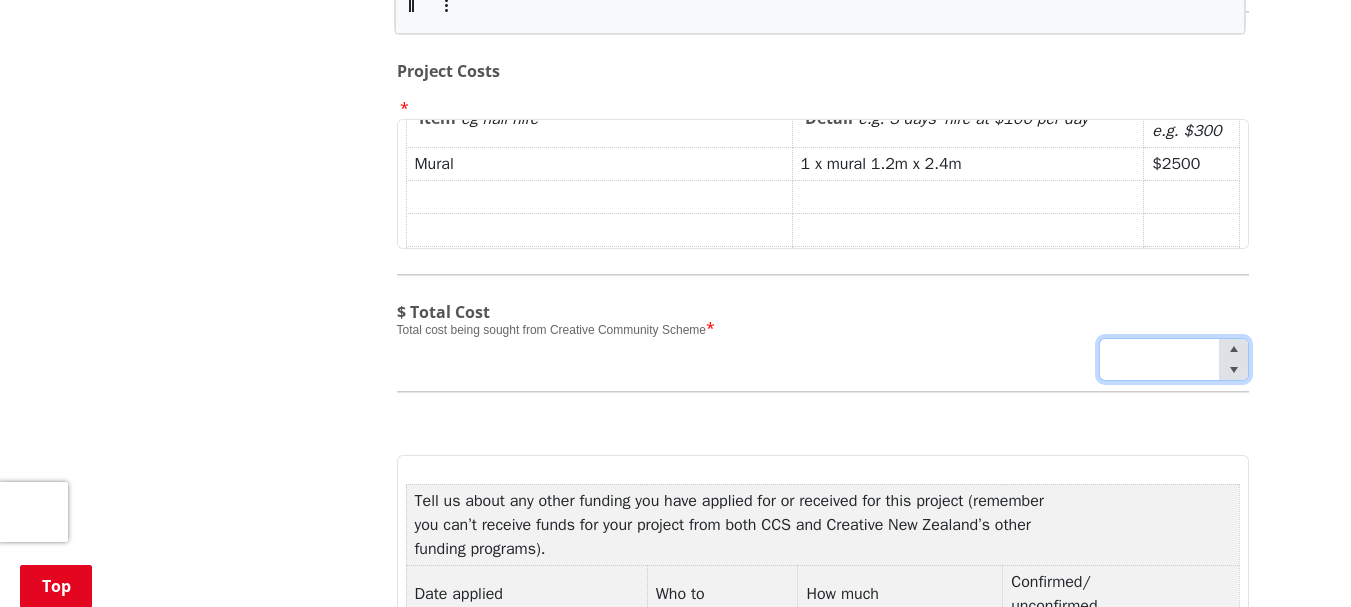 click at bounding box center [1174, 359] 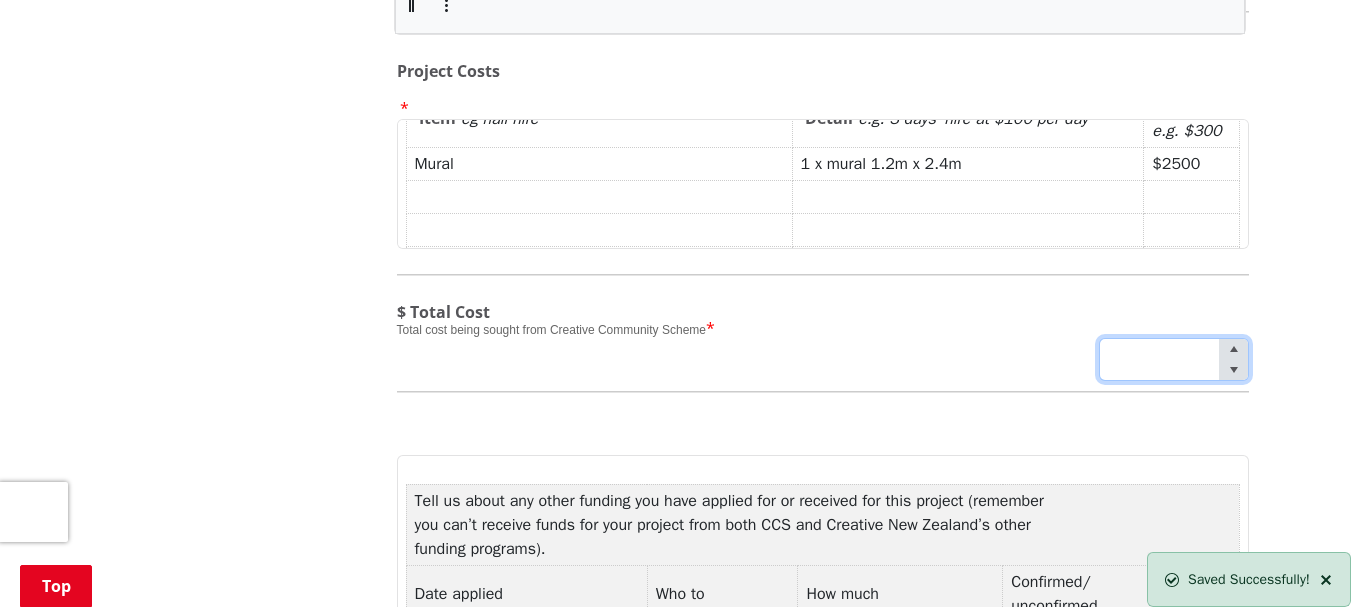 click at bounding box center [1159, 359] 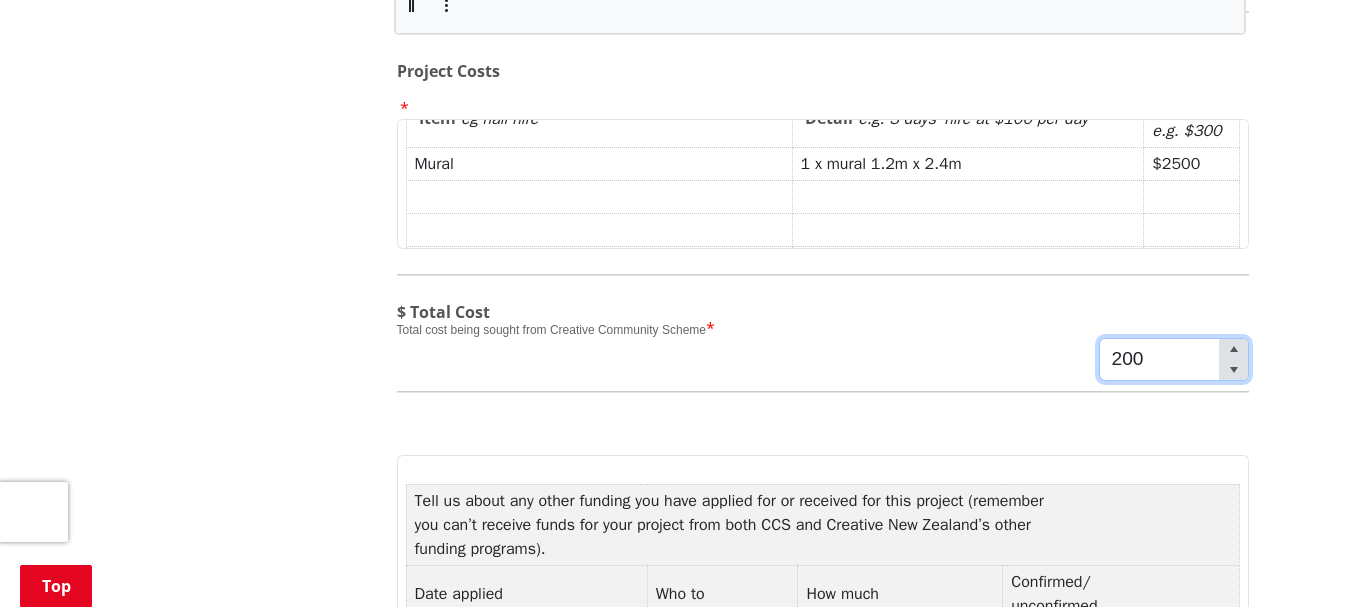 type on "2000" 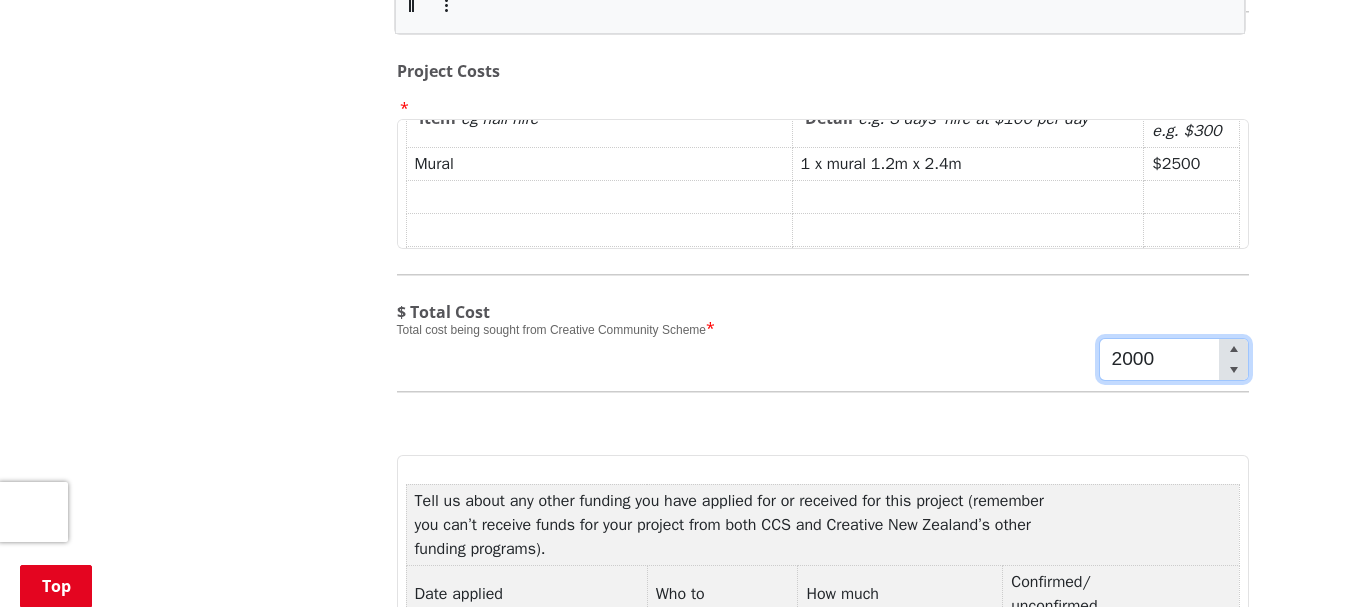type on "$2,000.00" 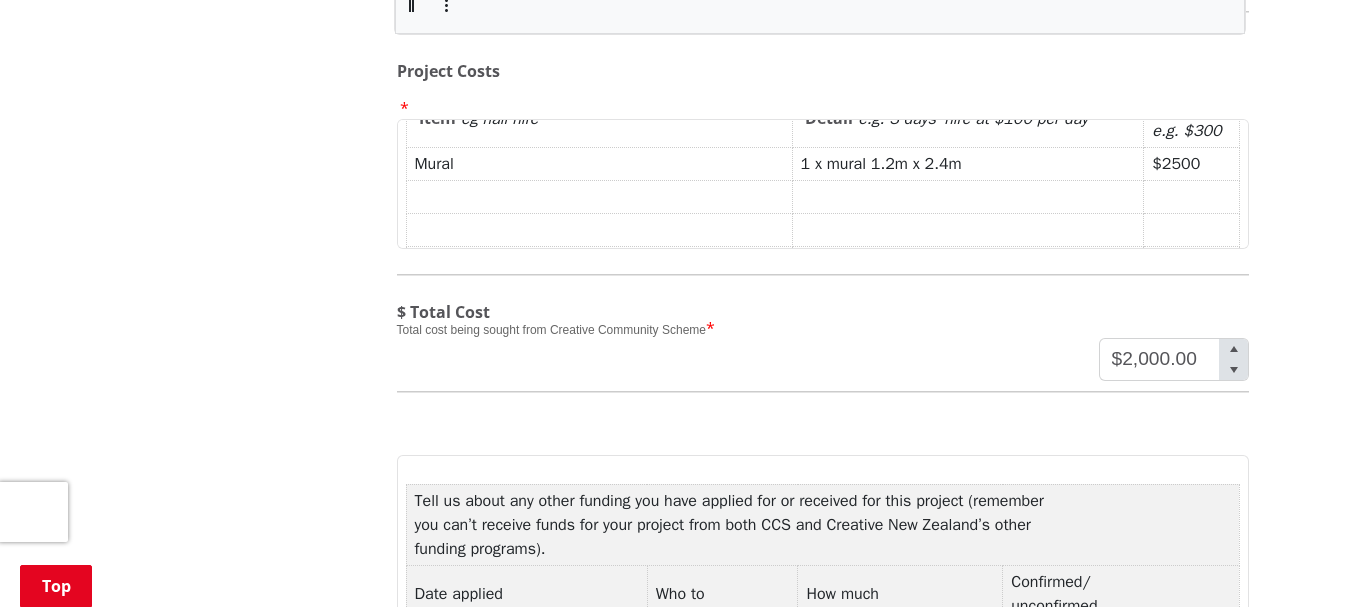 click at bounding box center (823, 411) 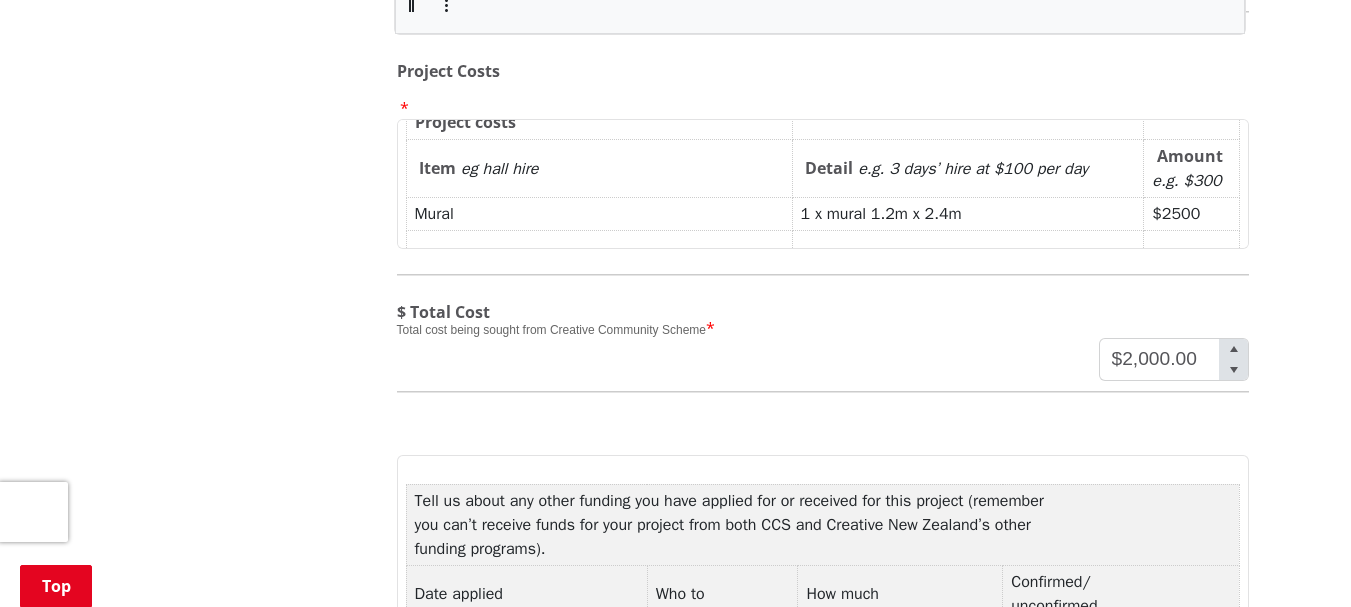scroll, scrollTop: 0, scrollLeft: 0, axis: both 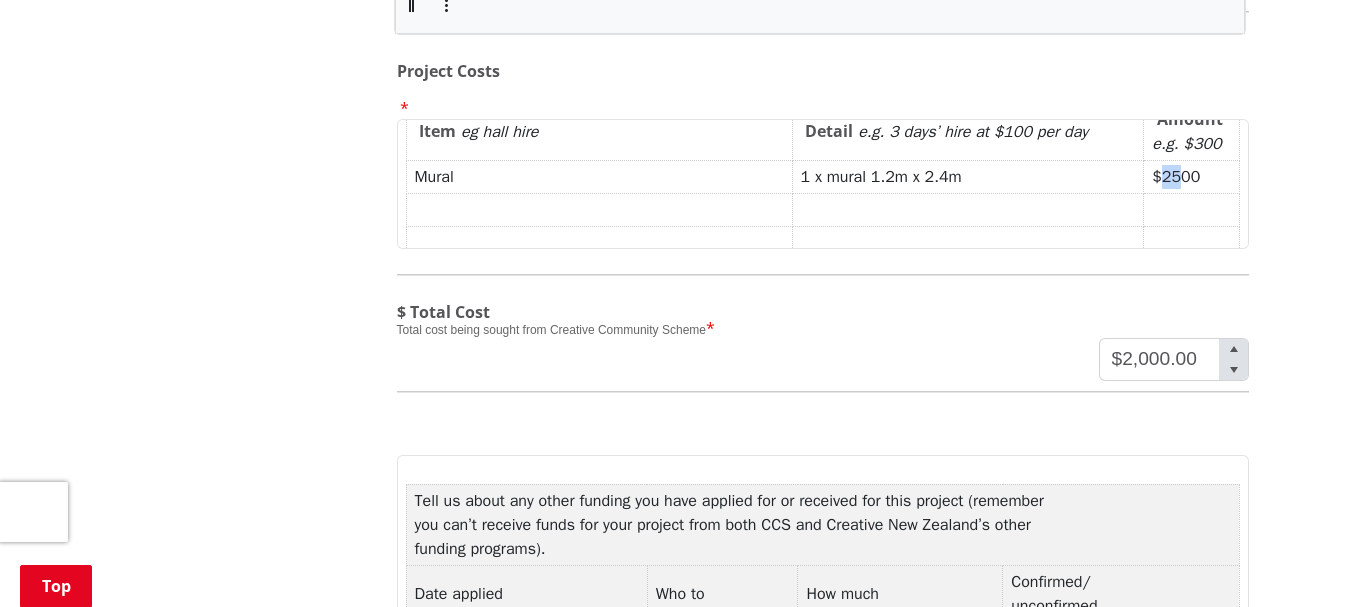 drag, startPoint x: 1165, startPoint y: 150, endPoint x: 1146, endPoint y: 152, distance: 19.104973 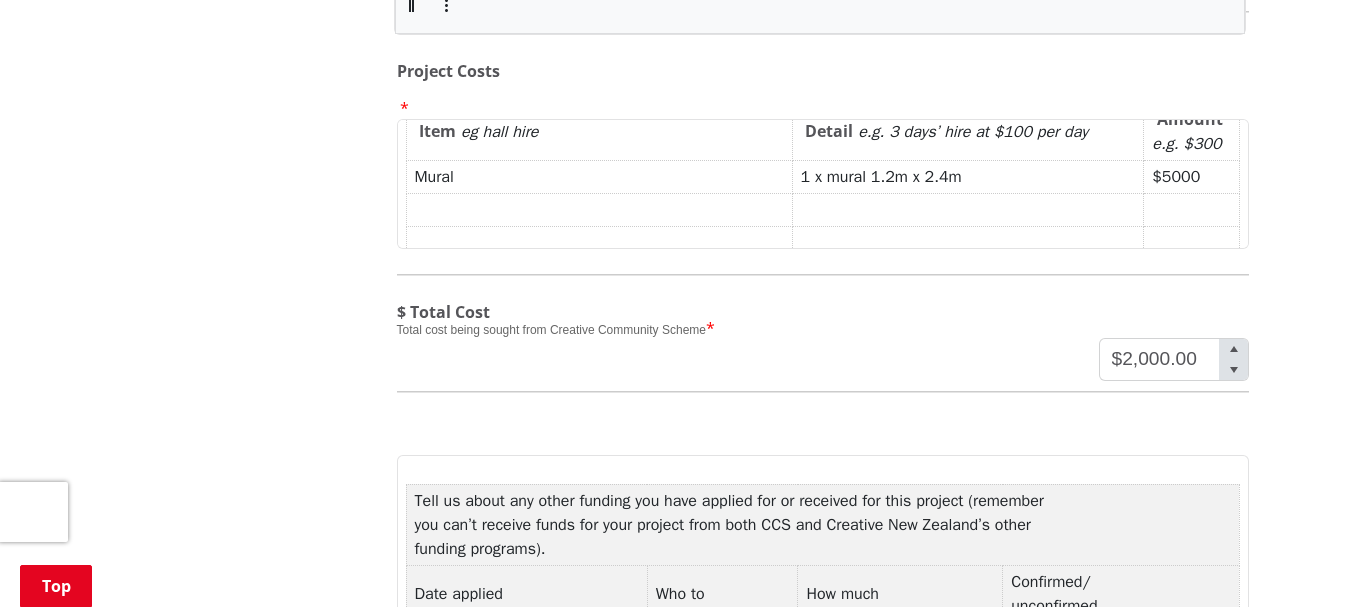 drag, startPoint x: 467, startPoint y: 152, endPoint x: 413, endPoint y: 152, distance: 54 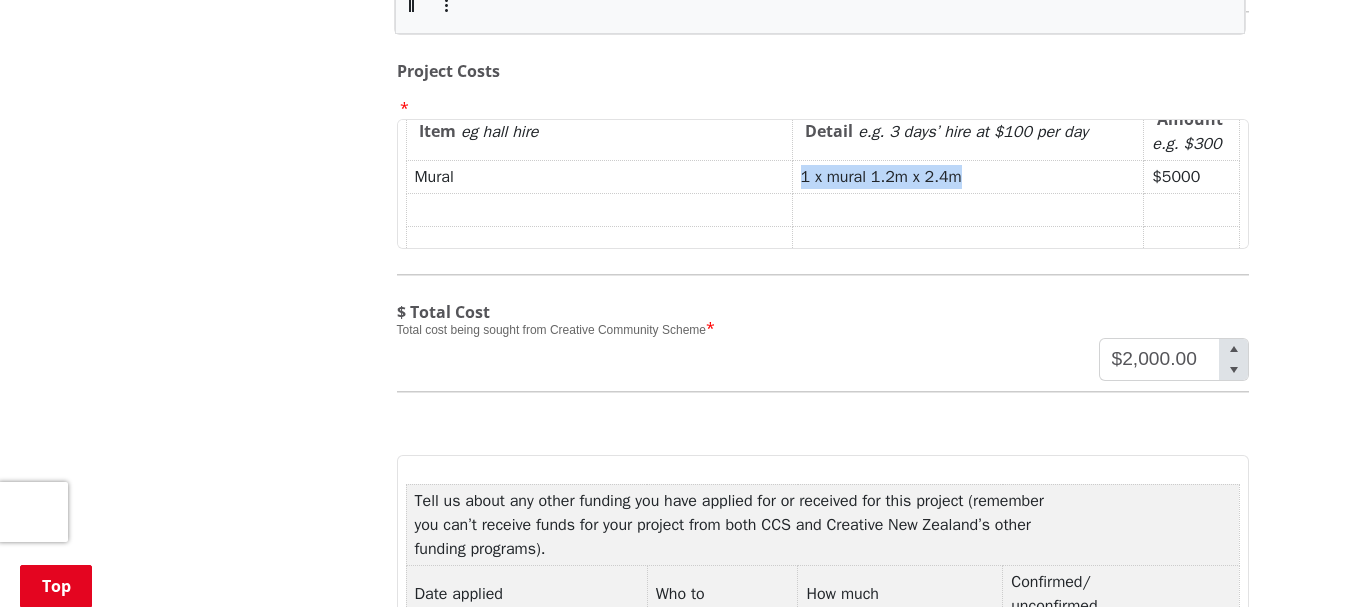 drag, startPoint x: 864, startPoint y: 150, endPoint x: 742, endPoint y: 150, distance: 122 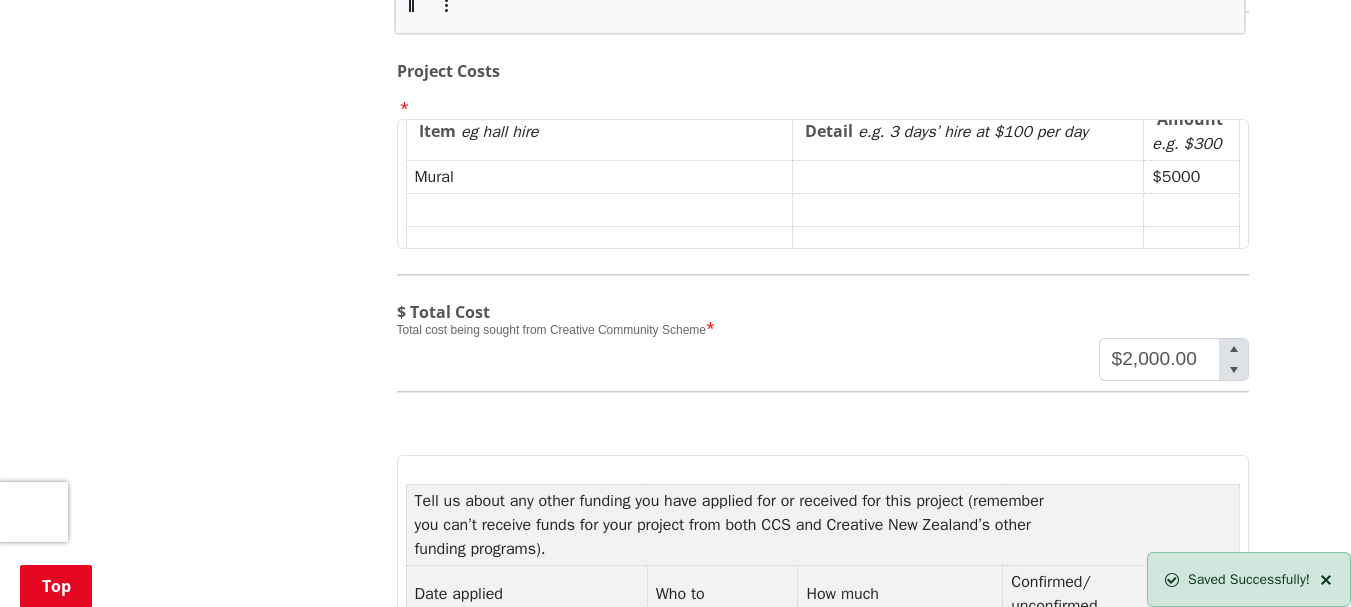 click on "﻿" at bounding box center (968, 176) 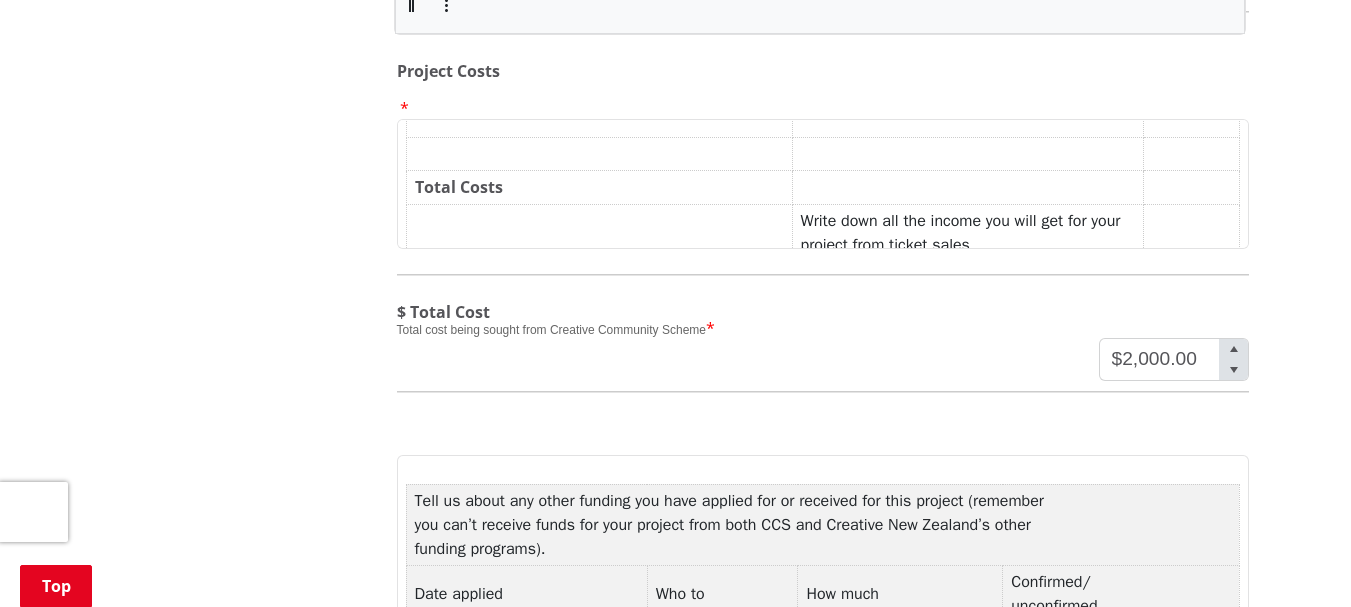 scroll, scrollTop: 440, scrollLeft: 0, axis: vertical 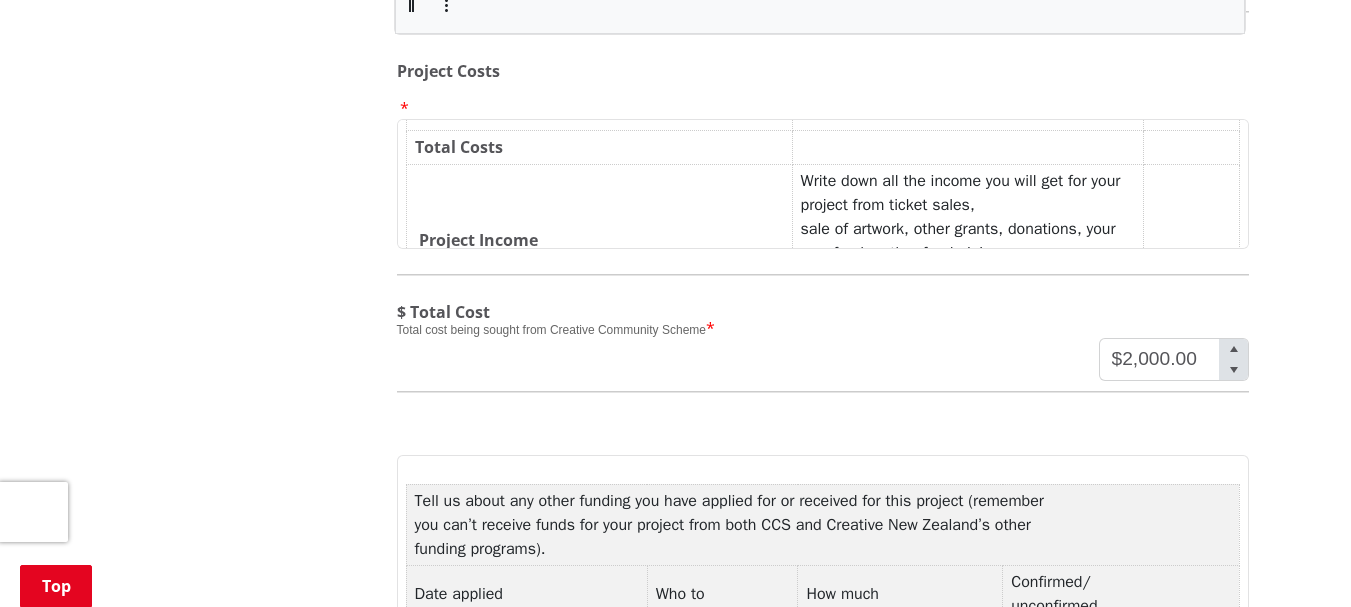 click on "﻿" at bounding box center (1191, 147) 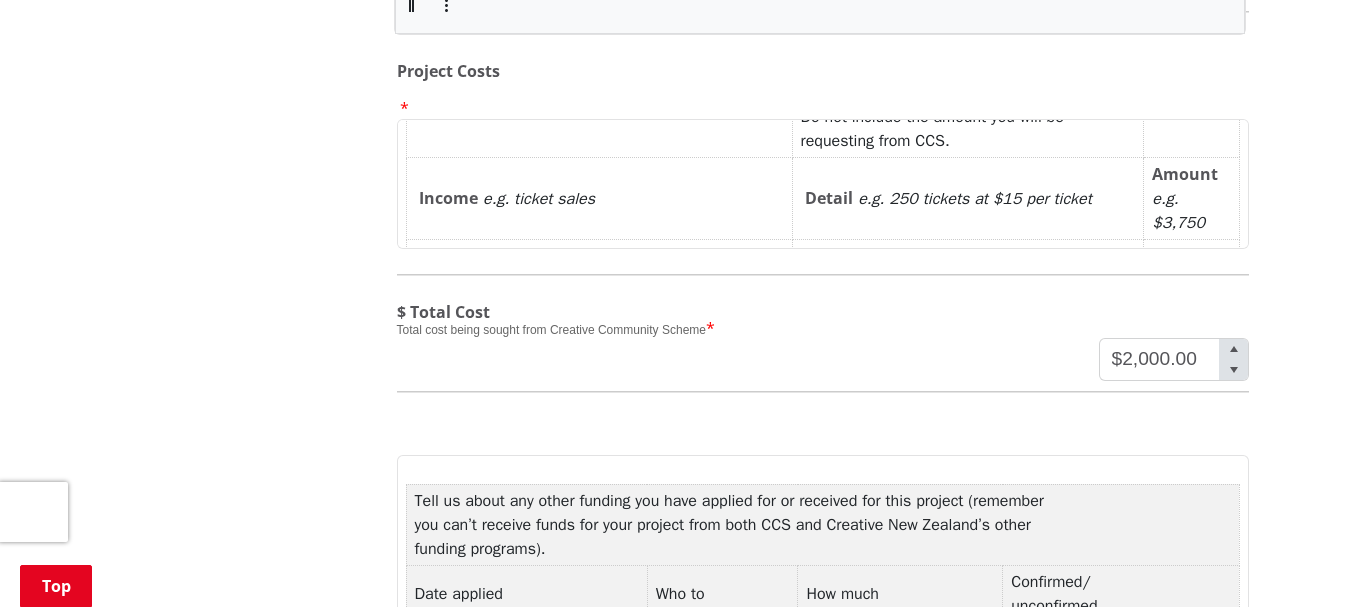 scroll, scrollTop: 640, scrollLeft: 0, axis: vertical 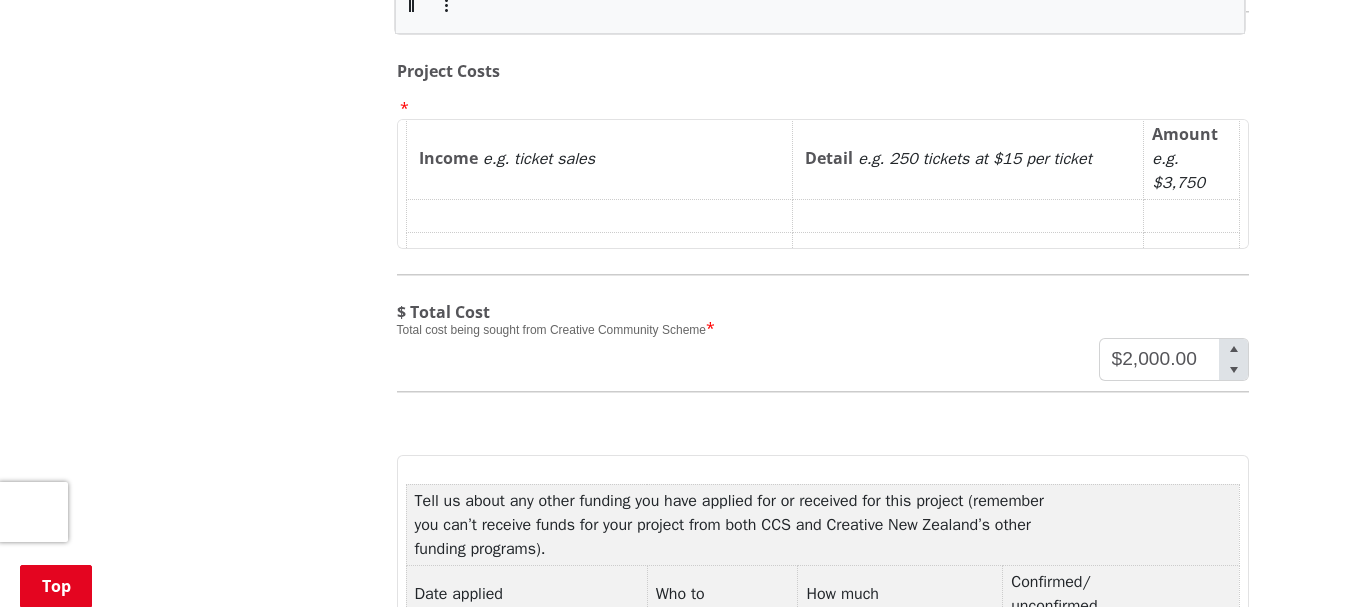 click on "﻿" at bounding box center (599, 215) 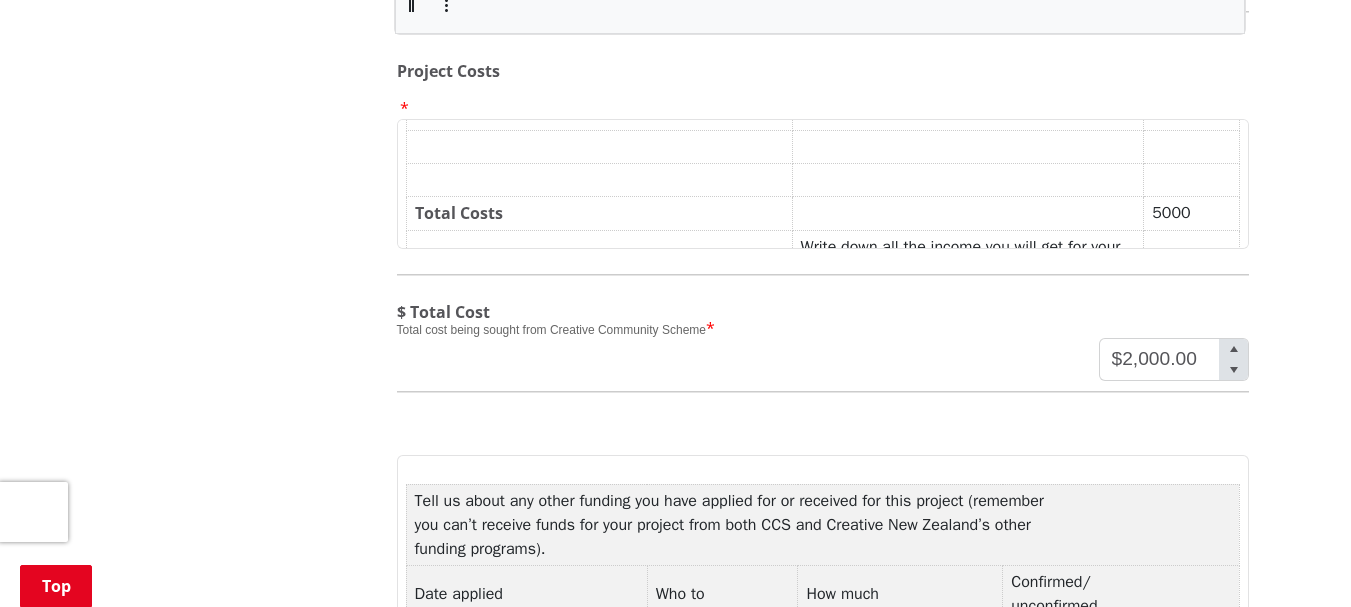scroll, scrollTop: 373, scrollLeft: 0, axis: vertical 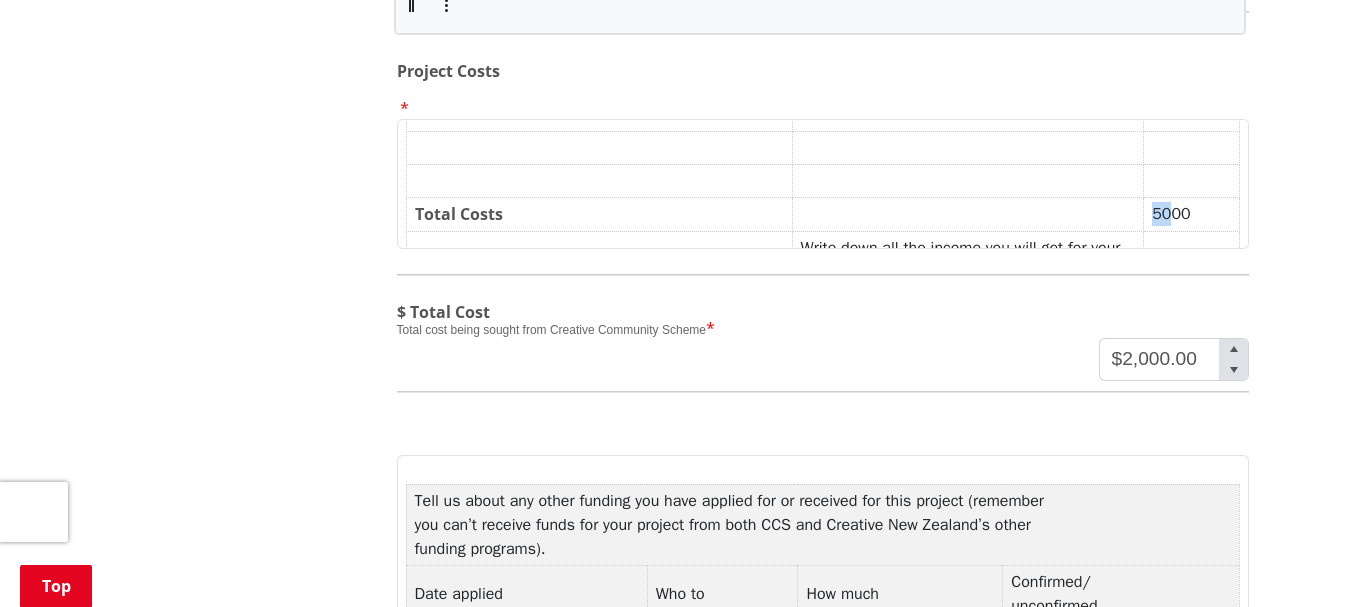 drag, startPoint x: 1134, startPoint y: 187, endPoint x: 1151, endPoint y: 185, distance: 17.117243 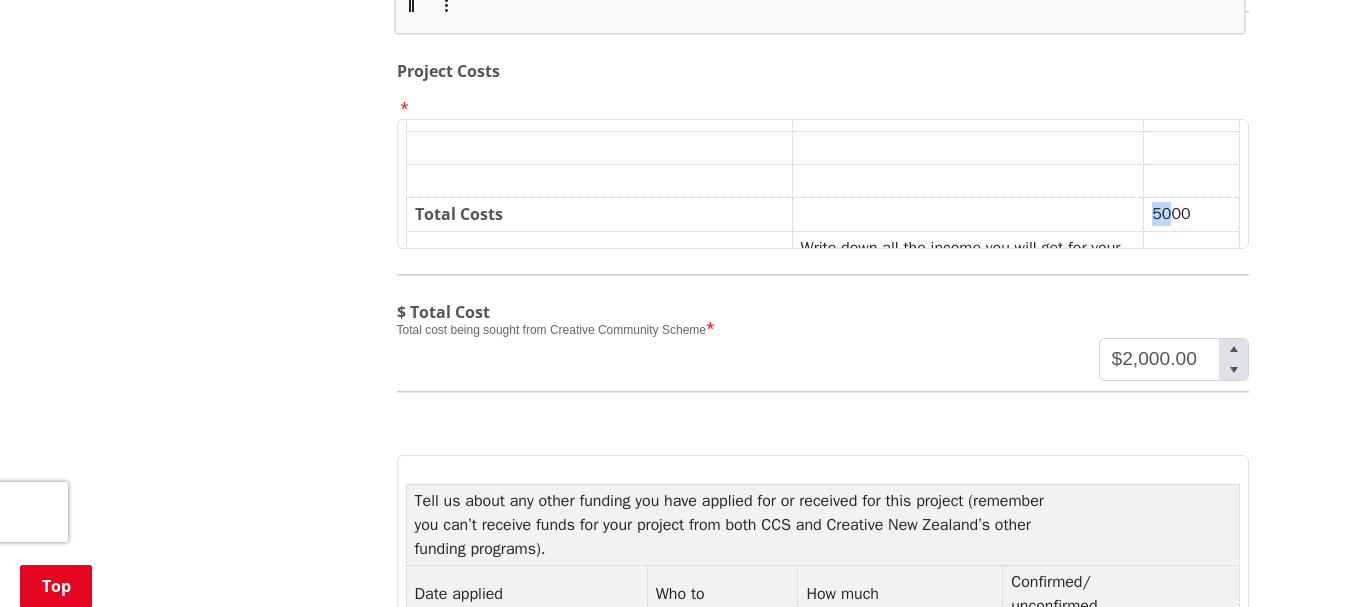 click on "﻿5000" at bounding box center [1191, 214] 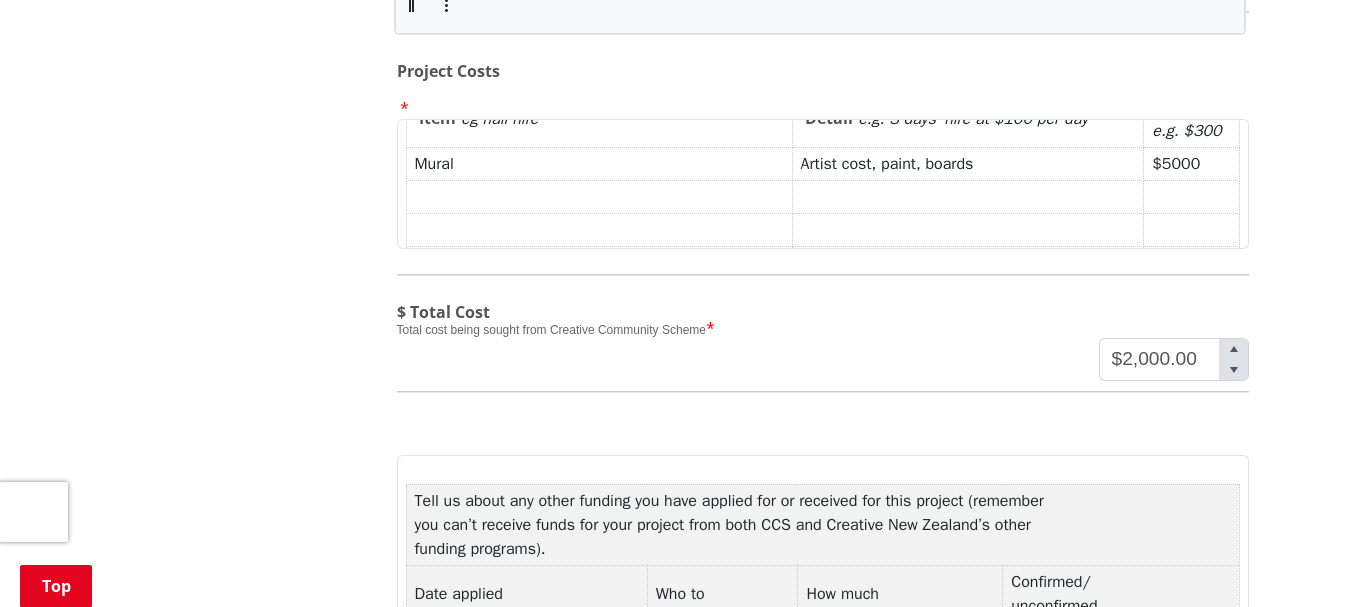 scroll, scrollTop: 53, scrollLeft: 0, axis: vertical 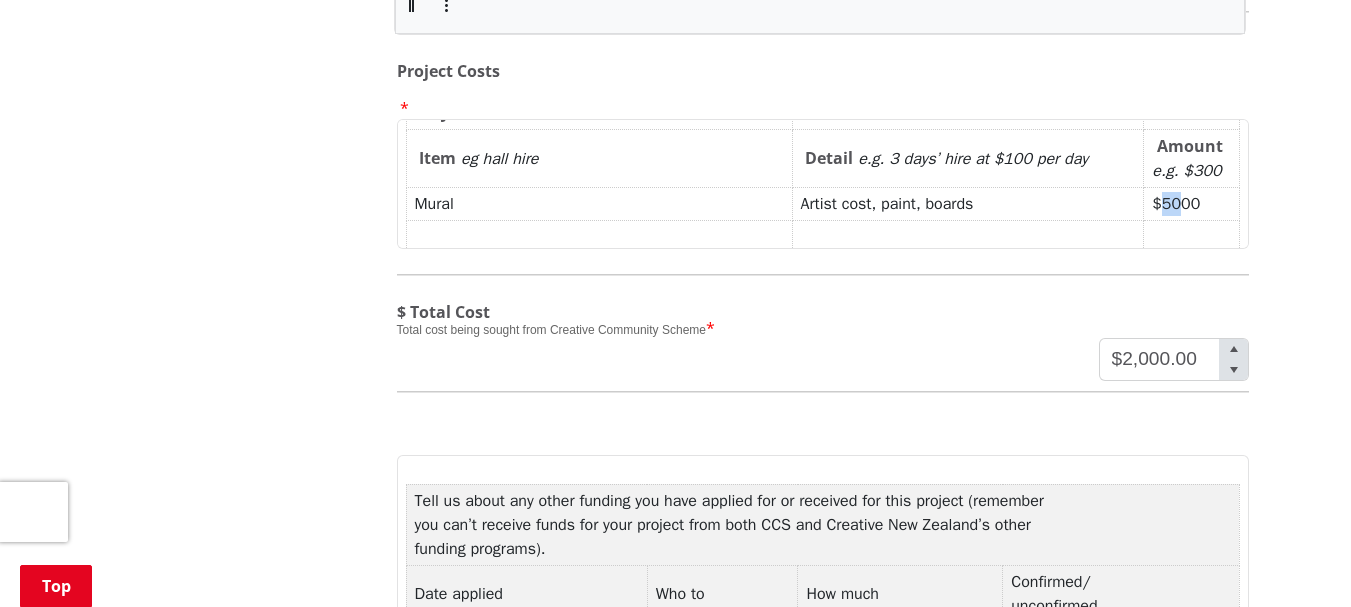 drag, startPoint x: 1143, startPoint y: 180, endPoint x: 1164, endPoint y: 177, distance: 21.213203 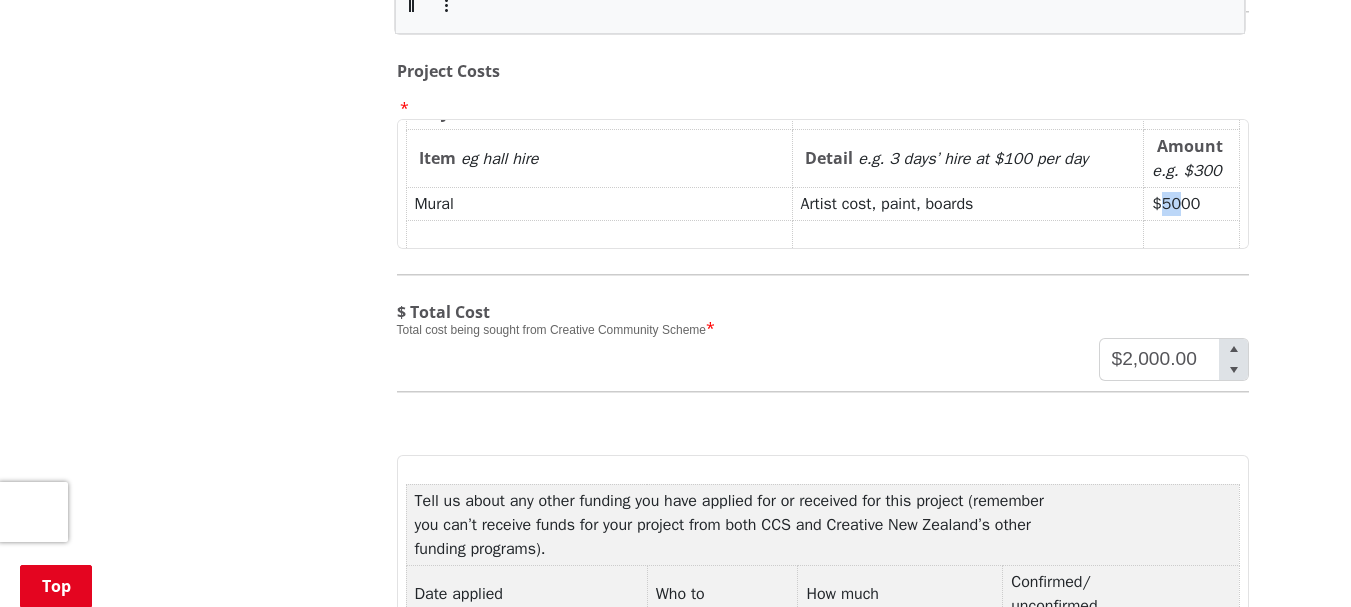 click on "﻿$5000" at bounding box center (1191, 203) 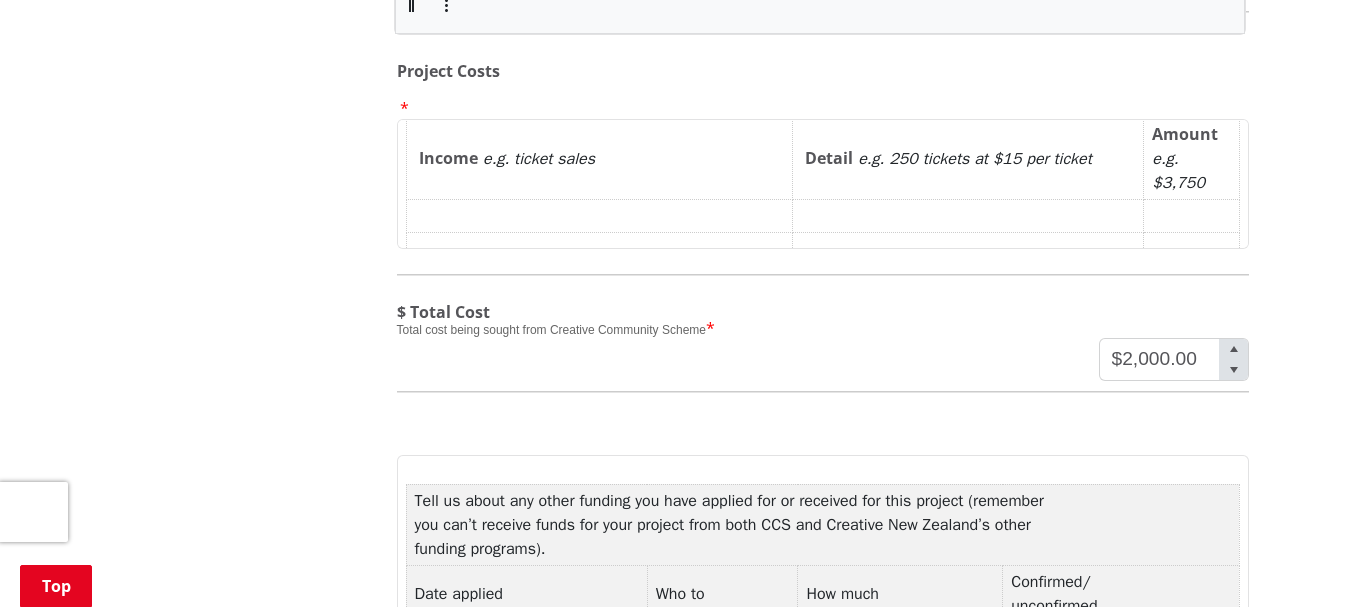 scroll, scrollTop: 653, scrollLeft: 0, axis: vertical 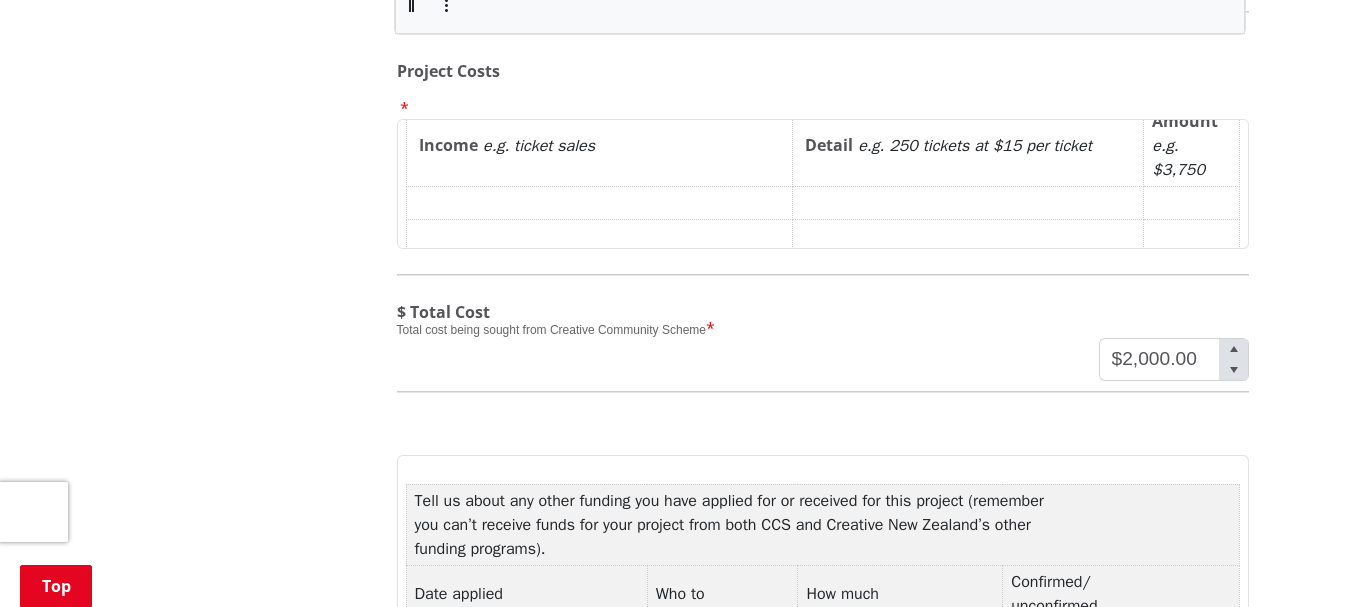 click on "﻿" at bounding box center [599, 202] 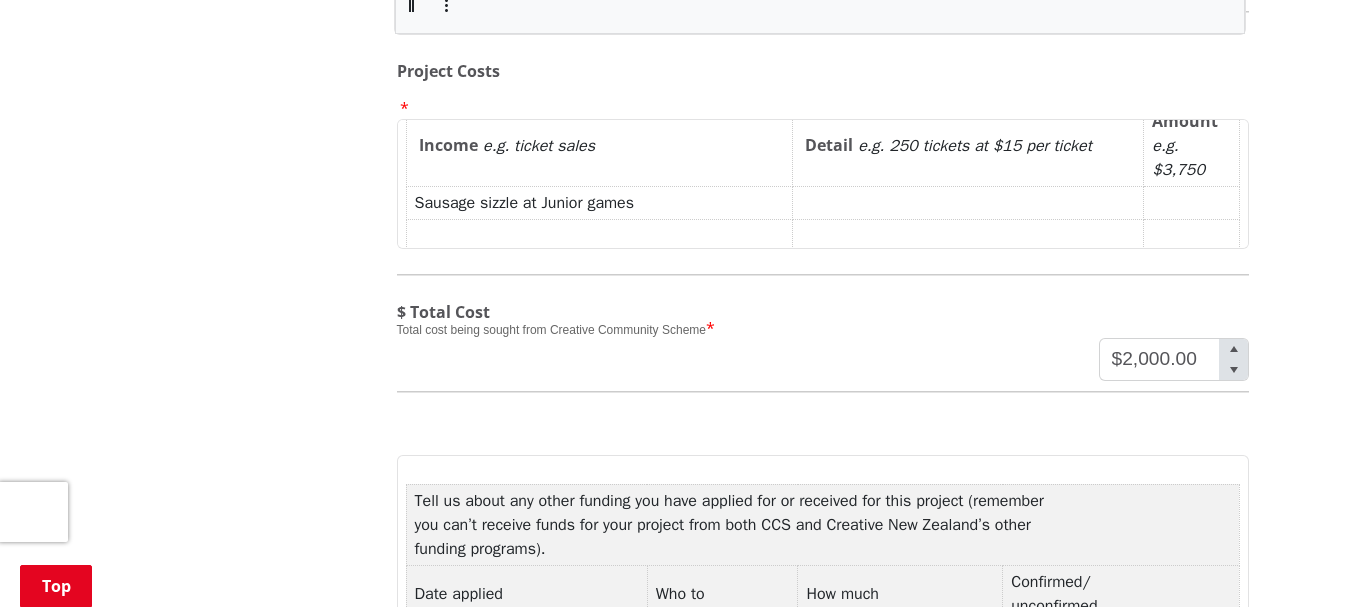 click on "﻿" at bounding box center (968, 202) 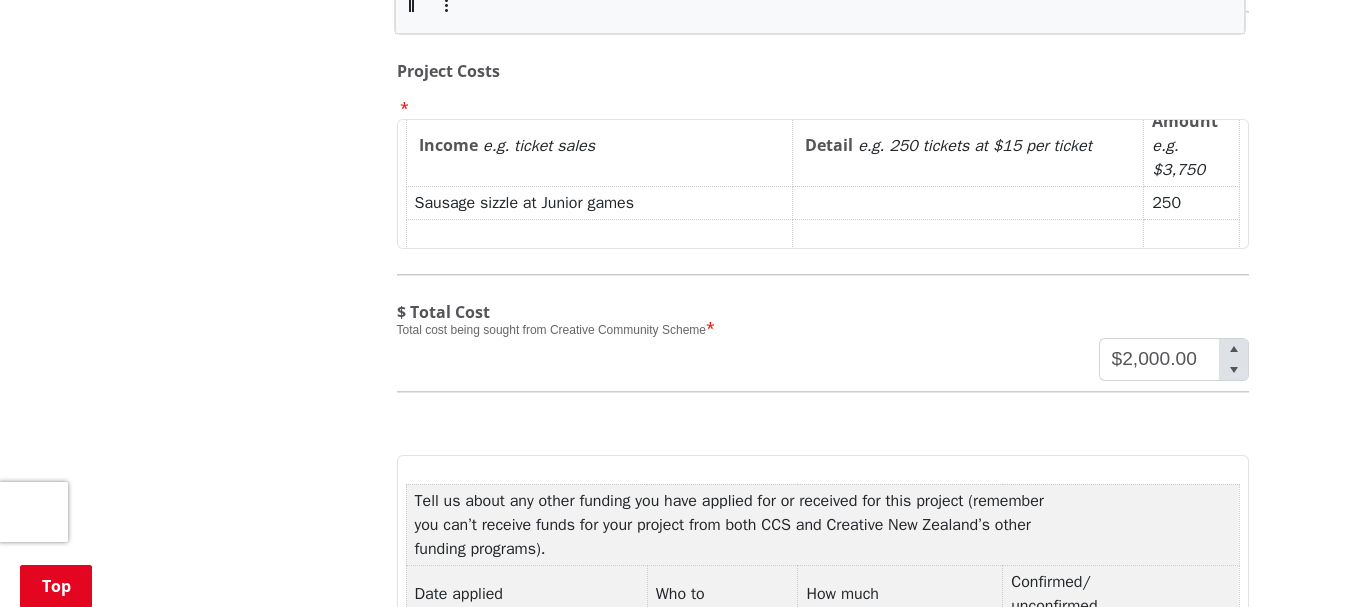 click on "﻿" at bounding box center (968, 202) 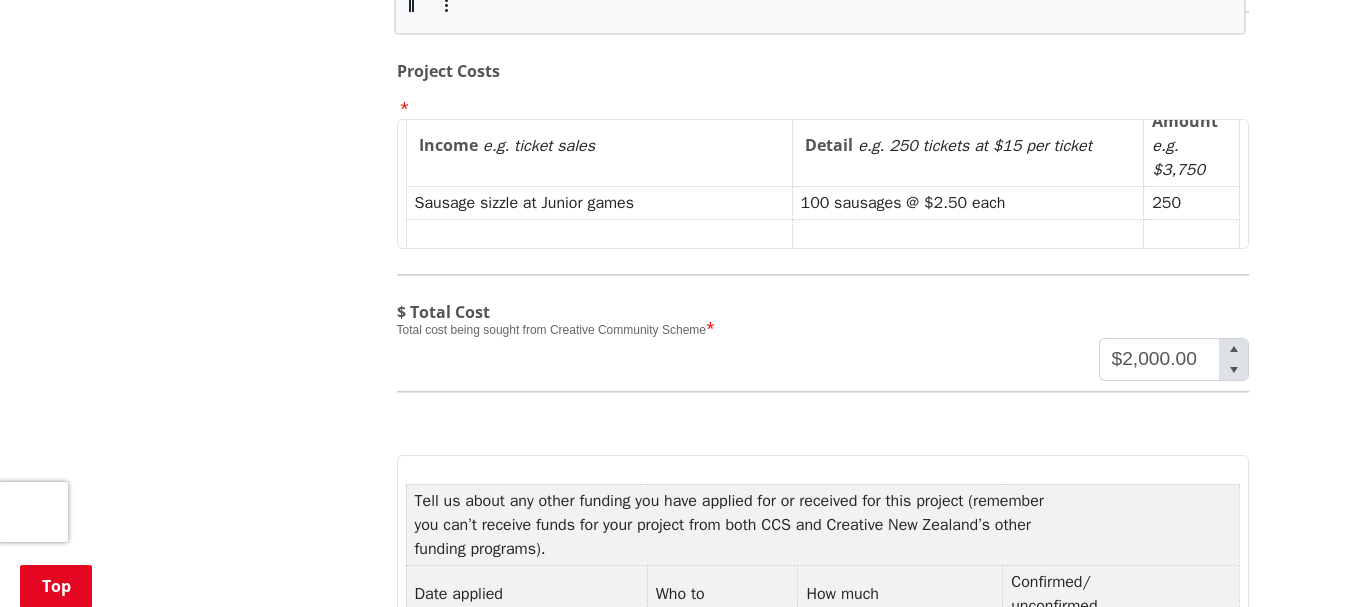 click on "﻿" at bounding box center [599, 235] 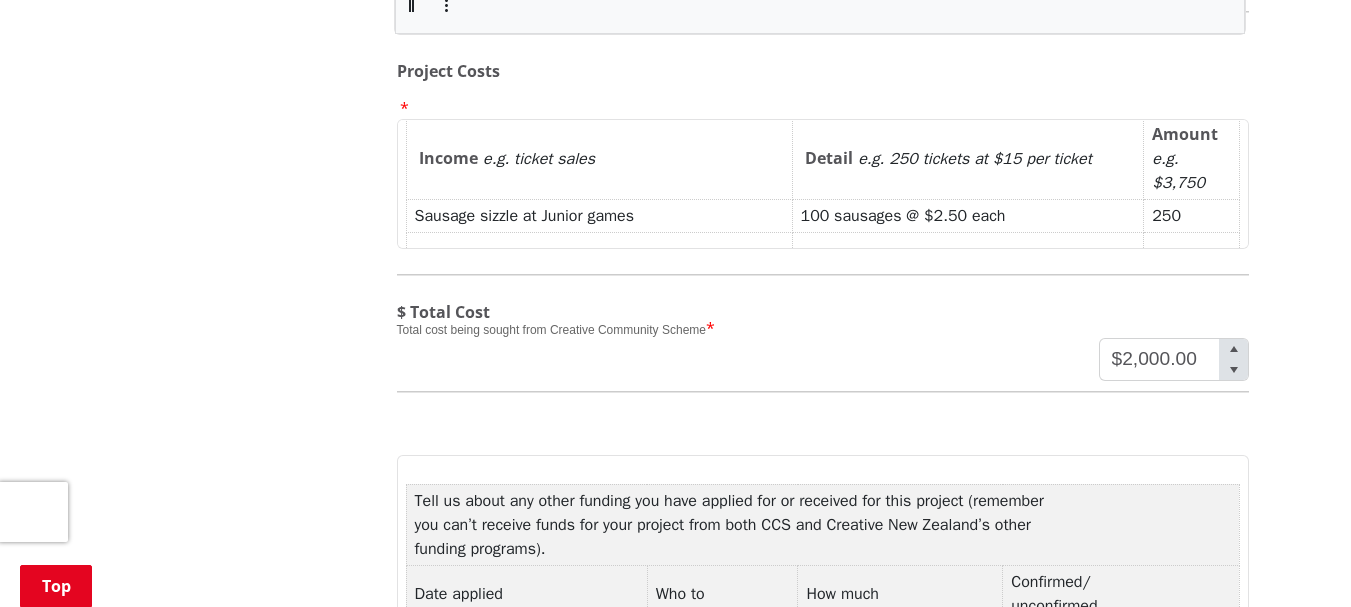 scroll, scrollTop: 653, scrollLeft: 0, axis: vertical 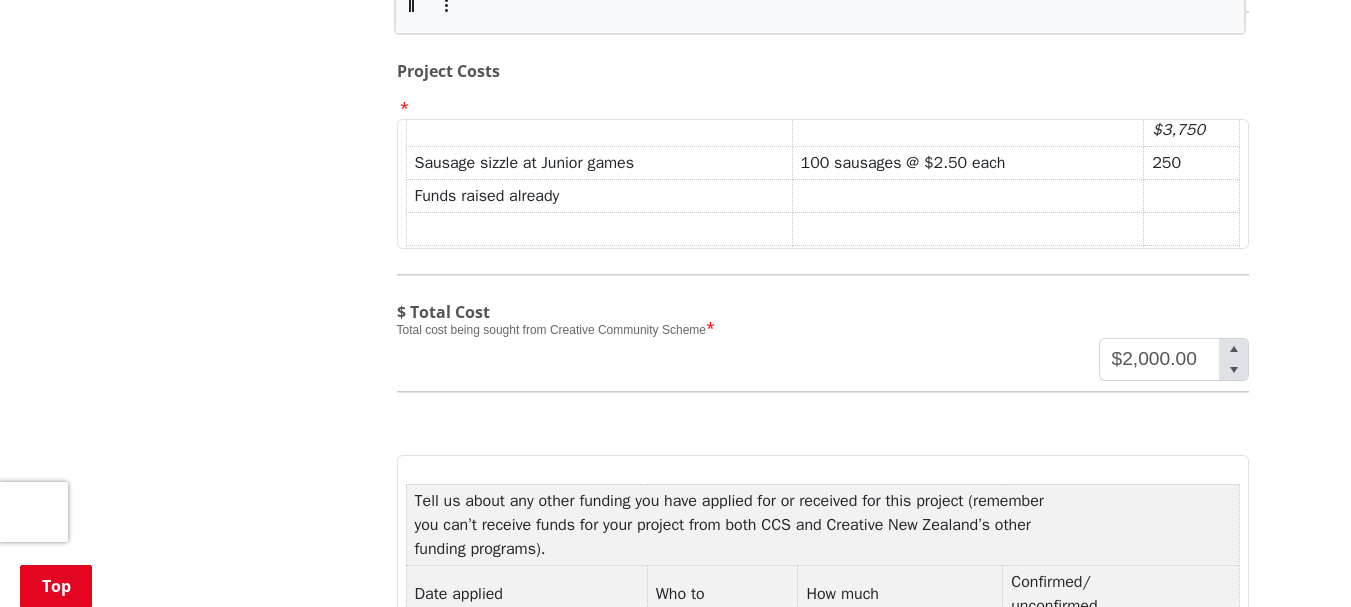click on "﻿" at bounding box center (1191, 195) 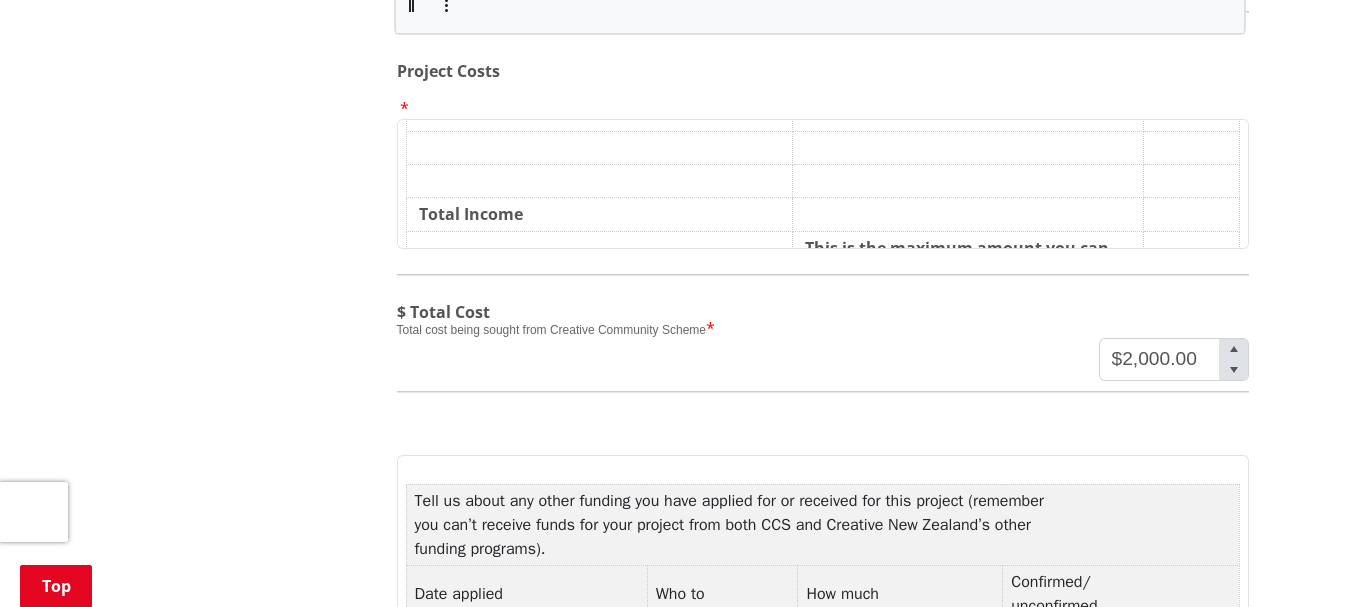 scroll, scrollTop: 853, scrollLeft: 0, axis: vertical 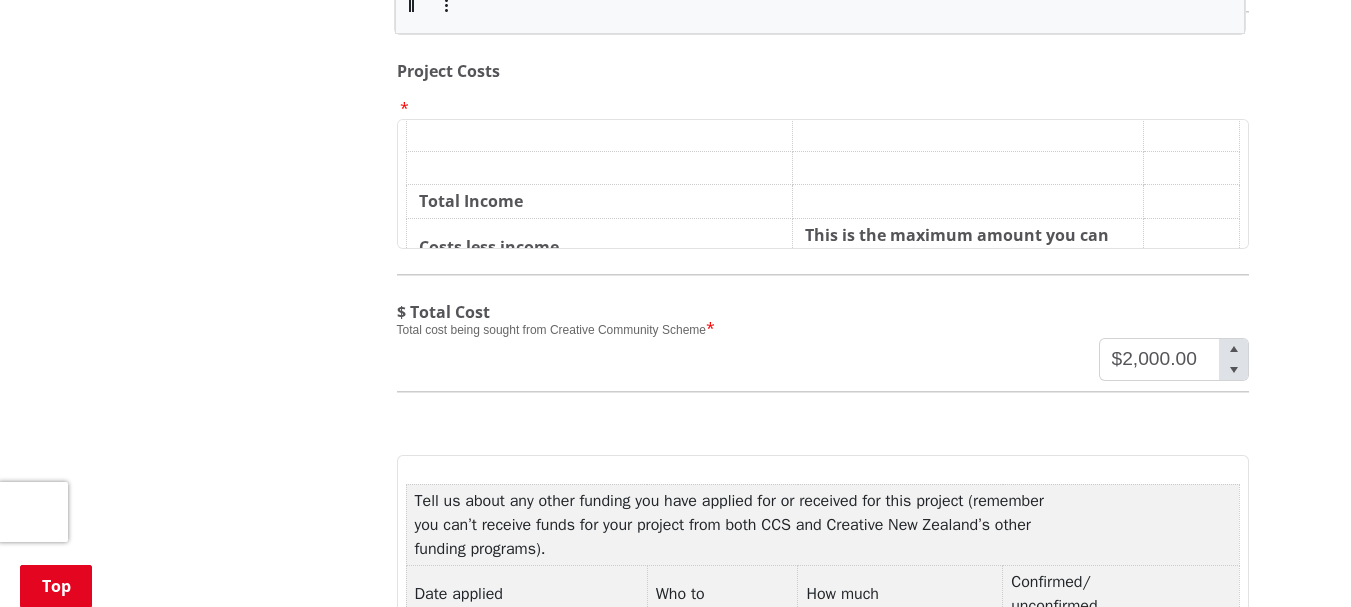 click on "﻿" at bounding box center [1191, 201] 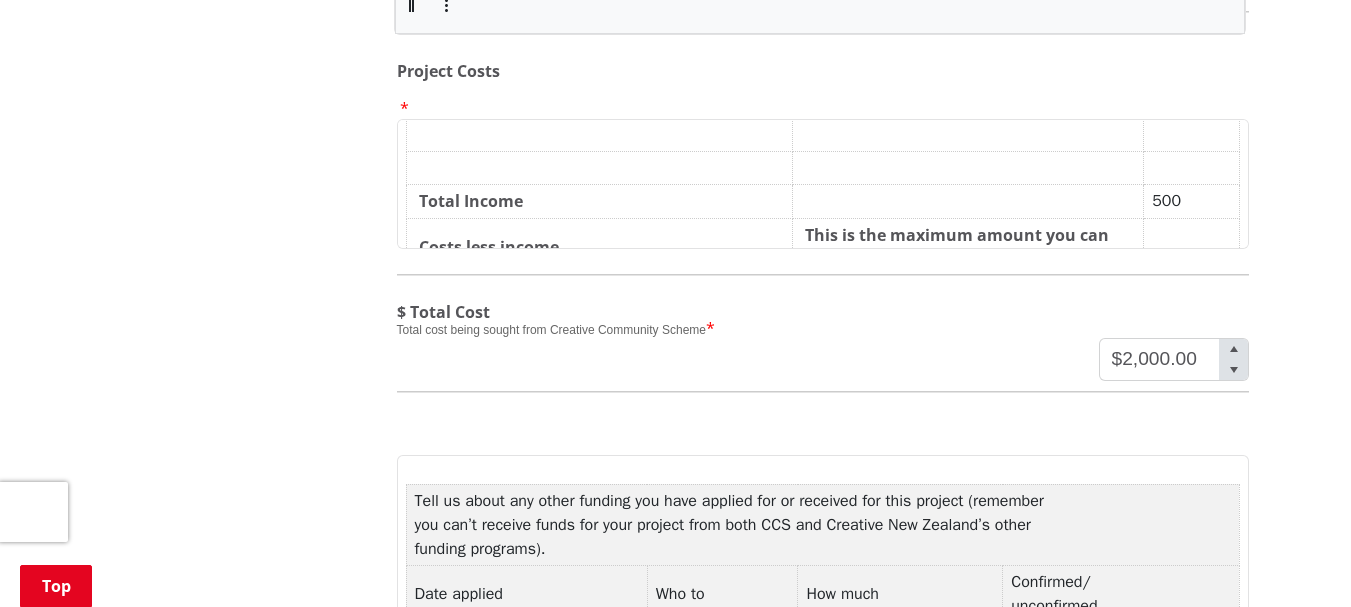 click on "﻿" at bounding box center (1191, 247) 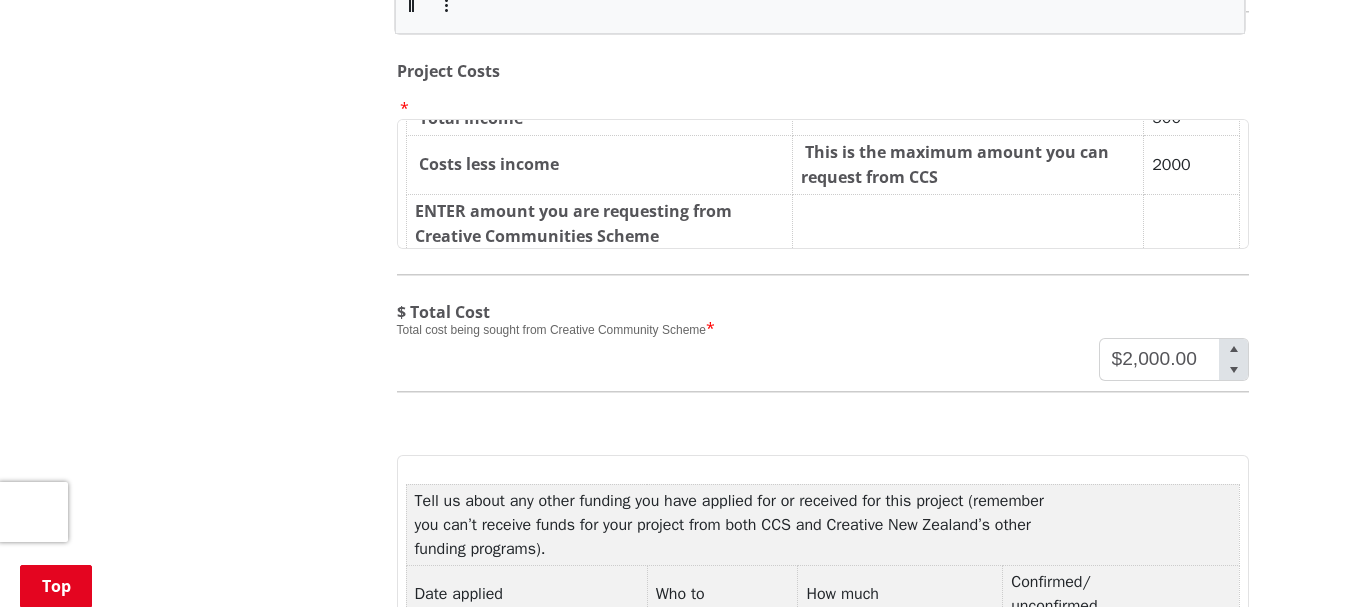 scroll, scrollTop: 976, scrollLeft: 0, axis: vertical 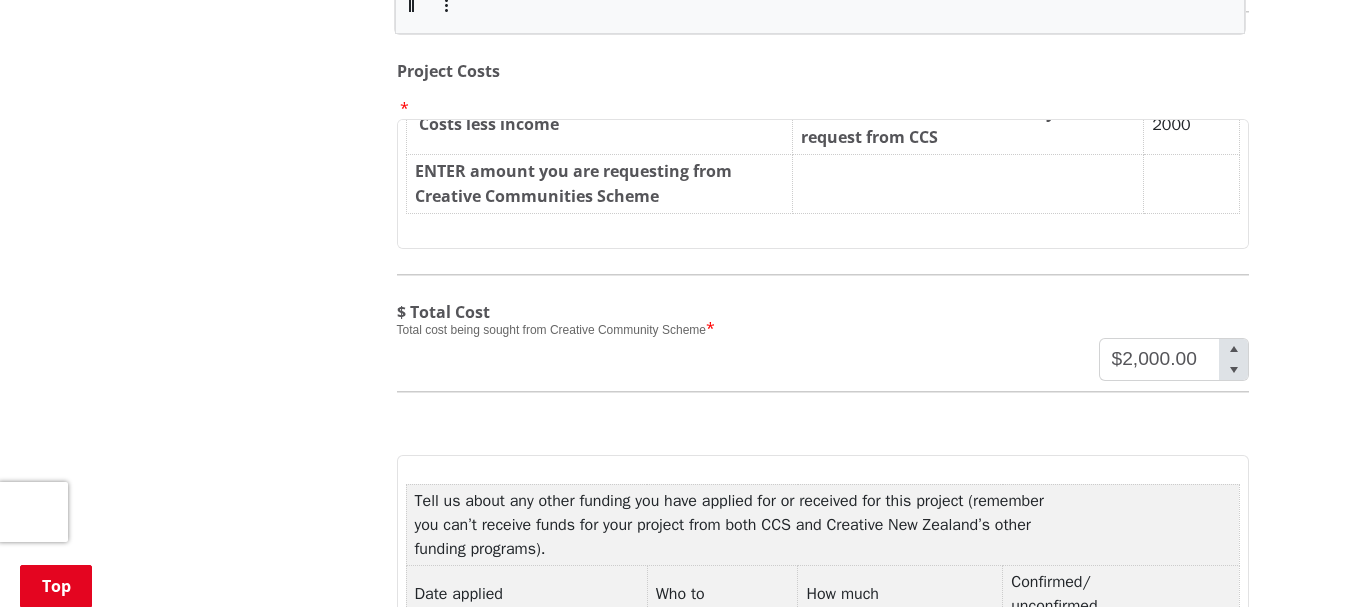 click on "Project costs
﻿
Item   eg hall hire
Detail   e.g. 3 days’ hire at $100 per day
Amount
e.g. $300
Mural
﻿Artist cost, paint, boards
﻿$2500
﻿
﻿
﻿
﻿
﻿
﻿
﻿
﻿
﻿
﻿
﻿
﻿
﻿
﻿
﻿
﻿
﻿
﻿
﻿
﻿
﻿
﻿
﻿
﻿
﻿
﻿
﻿
﻿
﻿
﻿" at bounding box center [823, -307] 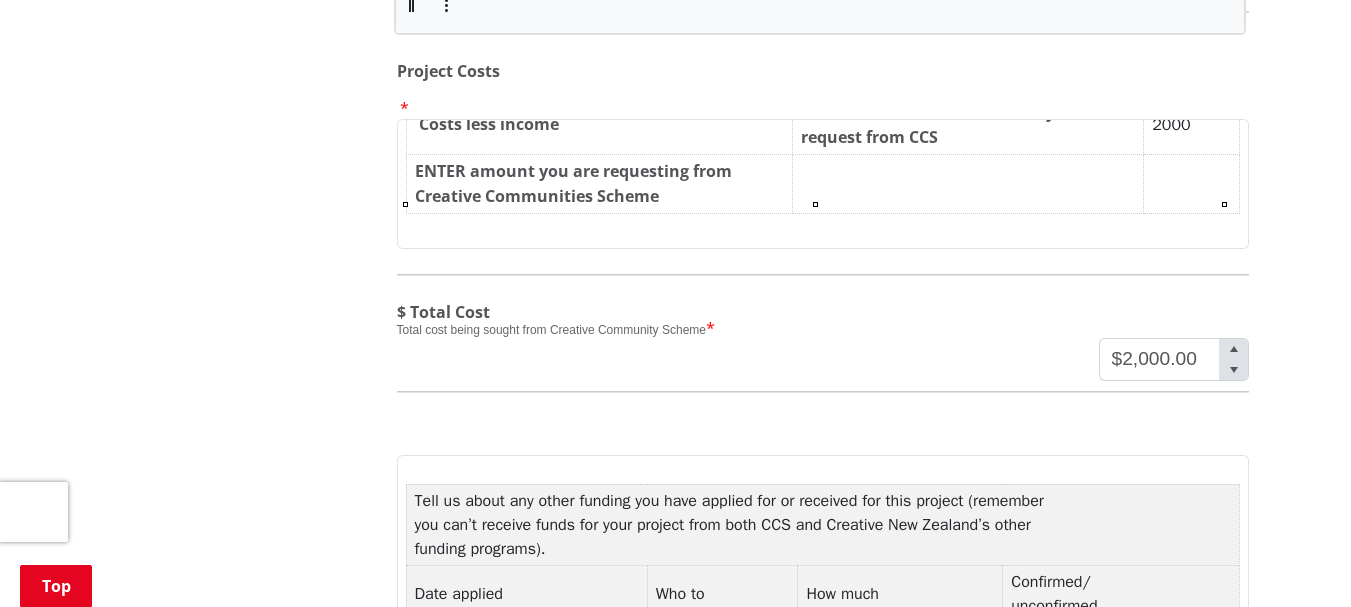 click on "Project costs
﻿
Item   eg hall hire
Detail   e.g. 3 days’ hire at $100 per day
Amount
e.g. $300
Mural
﻿Artist cost, paint, boards
﻿$2500
﻿
﻿
﻿
﻿
﻿
﻿
﻿
﻿
﻿
﻿
﻿
﻿
﻿
﻿
﻿
﻿
﻿
﻿
﻿
﻿
﻿
﻿
﻿
﻿
﻿
﻿
﻿
﻿
﻿
﻿" at bounding box center [823, -307] 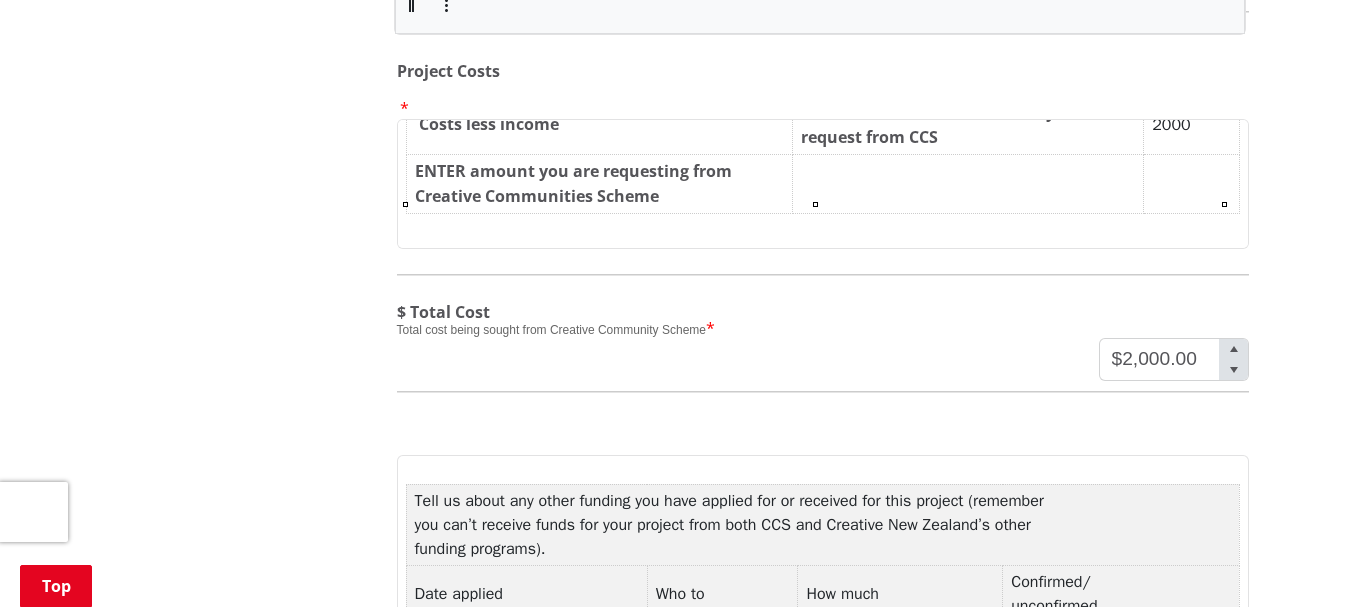 click on "Project costs
﻿
Item   eg hall hire
Detail   e.g. 3 days’ hire at $100 per day
Amount
e.g. $300
Mural
﻿Artist cost, paint, boards
﻿$2500
﻿
﻿
﻿
﻿
﻿
﻿
﻿
﻿
﻿
﻿
﻿
﻿
﻿
﻿
﻿
﻿
﻿
﻿
﻿
﻿
﻿
﻿
﻿
﻿
﻿
﻿
﻿
﻿
﻿
﻿" at bounding box center (823, -307) 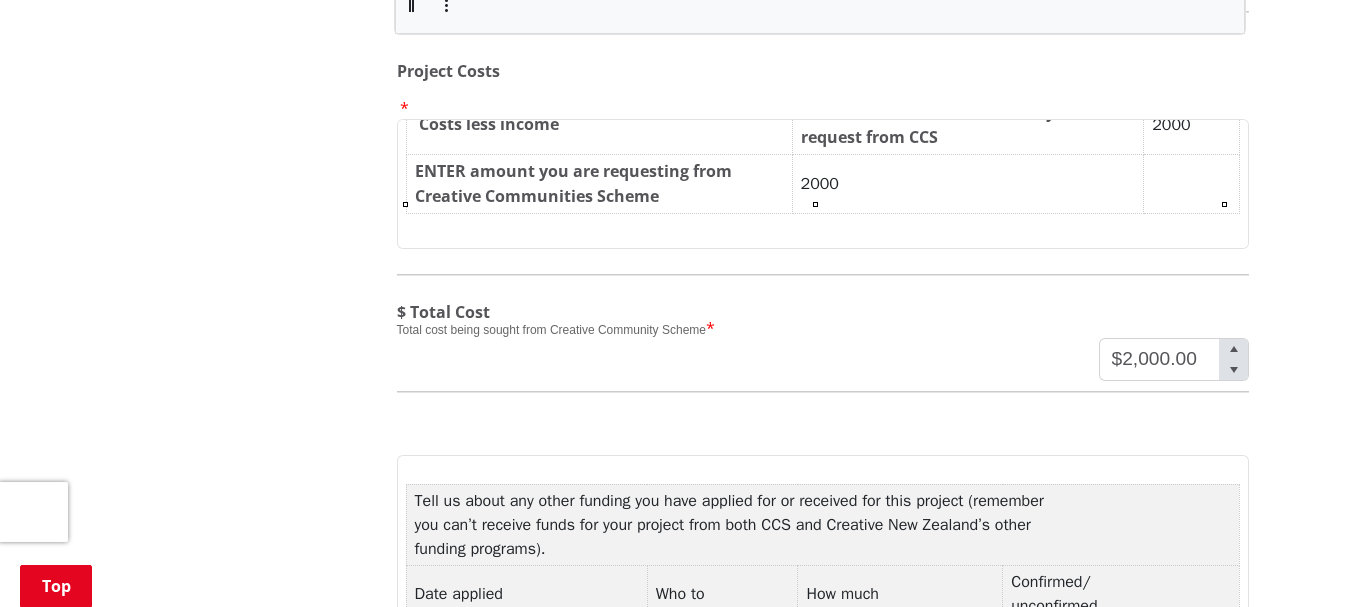 click on "Project costs
﻿
Item   eg hall hire
Detail   e.g. 3 days’ hire at $100 per day
Amount
e.g. $300
Mural
﻿Artist cost, paint, boards
﻿$2500
﻿
﻿
﻿
﻿
﻿
﻿
﻿
﻿
﻿
﻿
﻿
﻿
﻿
﻿
﻿
﻿
﻿
﻿
﻿
﻿
﻿
﻿
﻿
﻿
﻿
﻿
﻿
﻿
﻿
﻿" at bounding box center [823, 184] 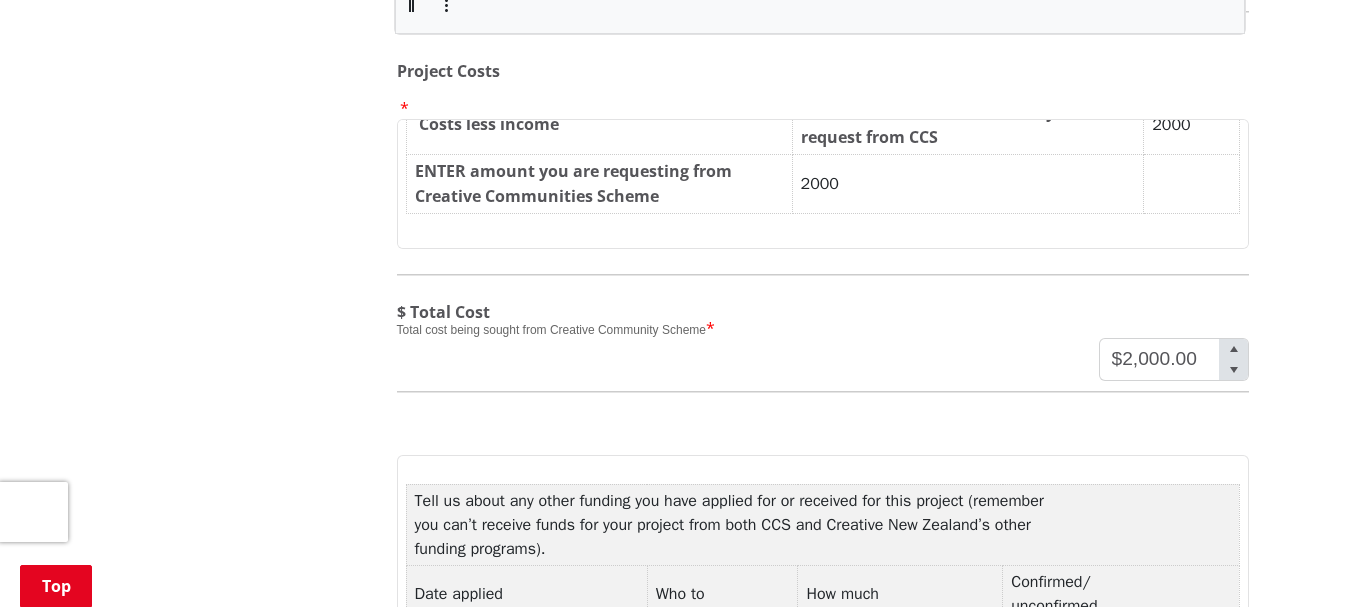 scroll, scrollTop: 977, scrollLeft: 0, axis: vertical 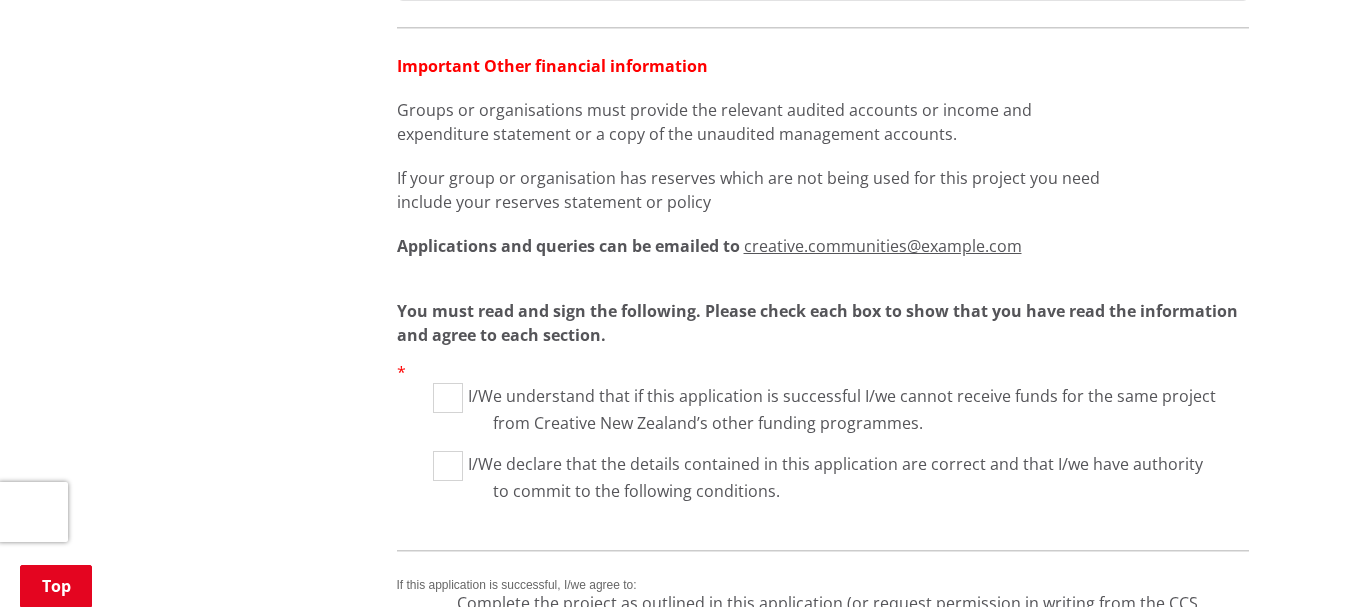 click on "I/We understand that if this application is successful I/we cannot receive funds for the same project from Creative New Zealand’s other funding programmes." at bounding box center (448, 398) 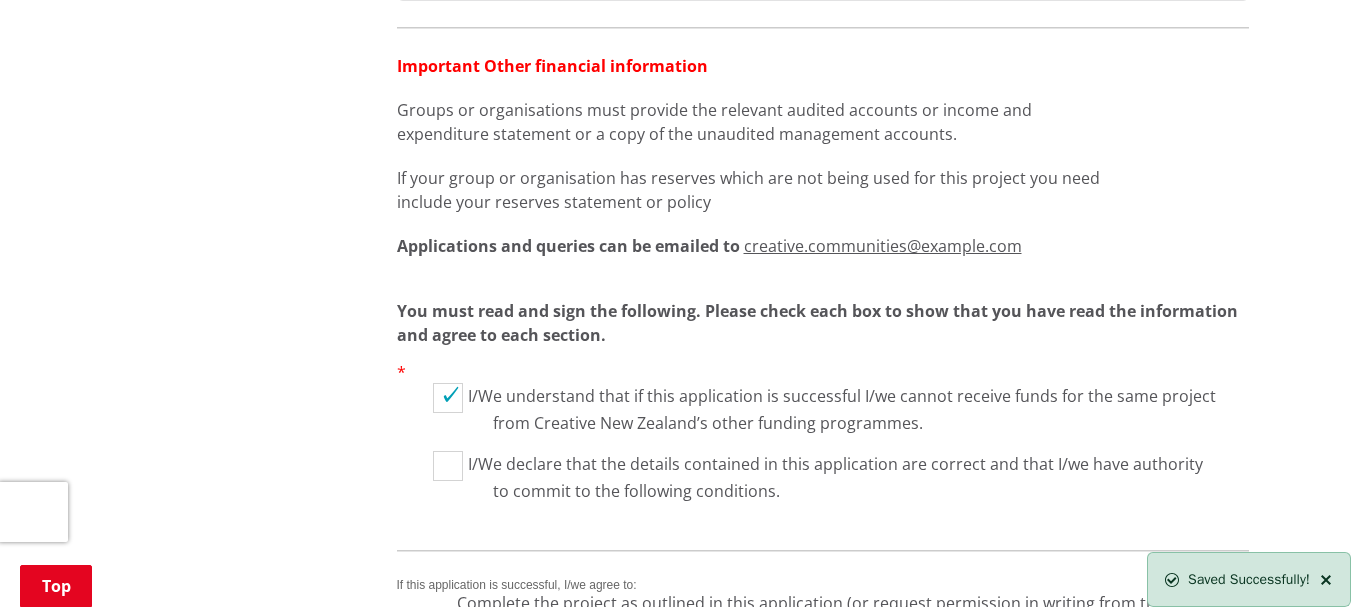 click on "I/We declare that the details contained in this application are correct and that I/we have authority to commit to the following conditions." at bounding box center (448, 466) 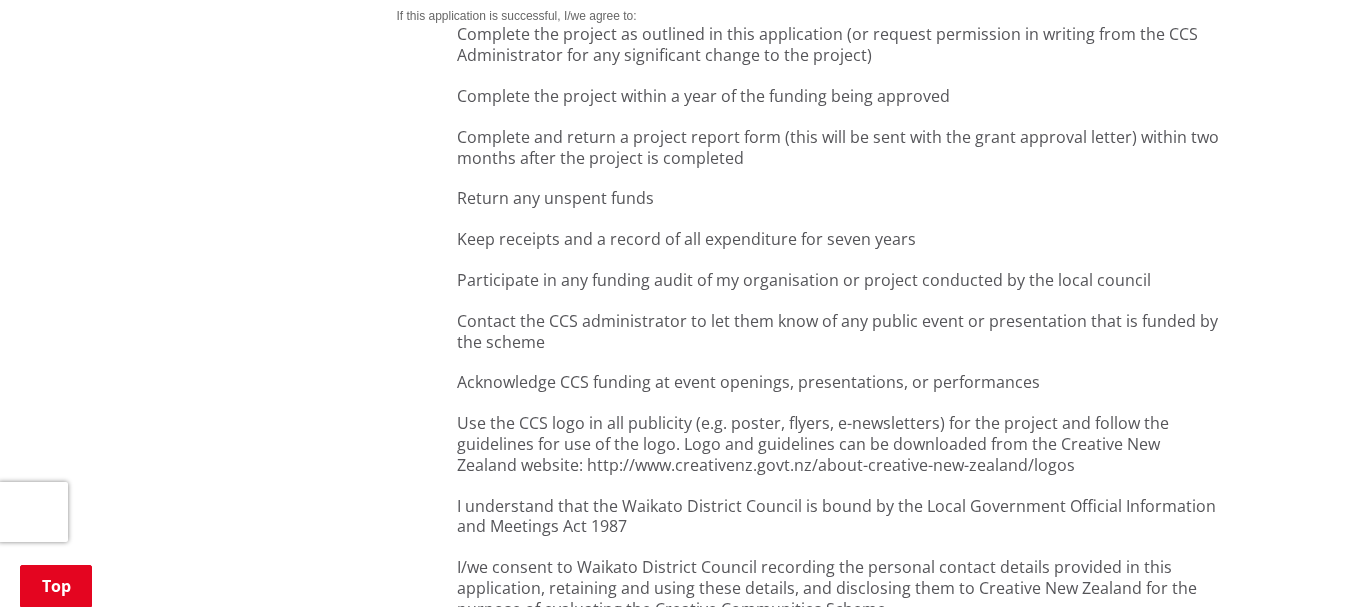 scroll, scrollTop: 11067, scrollLeft: 0, axis: vertical 